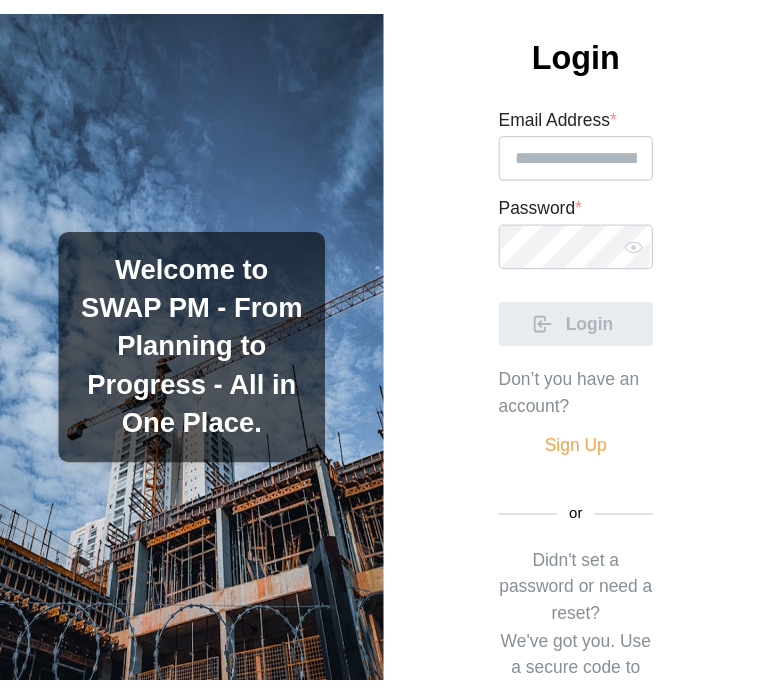 scroll, scrollTop: 0, scrollLeft: 0, axis: both 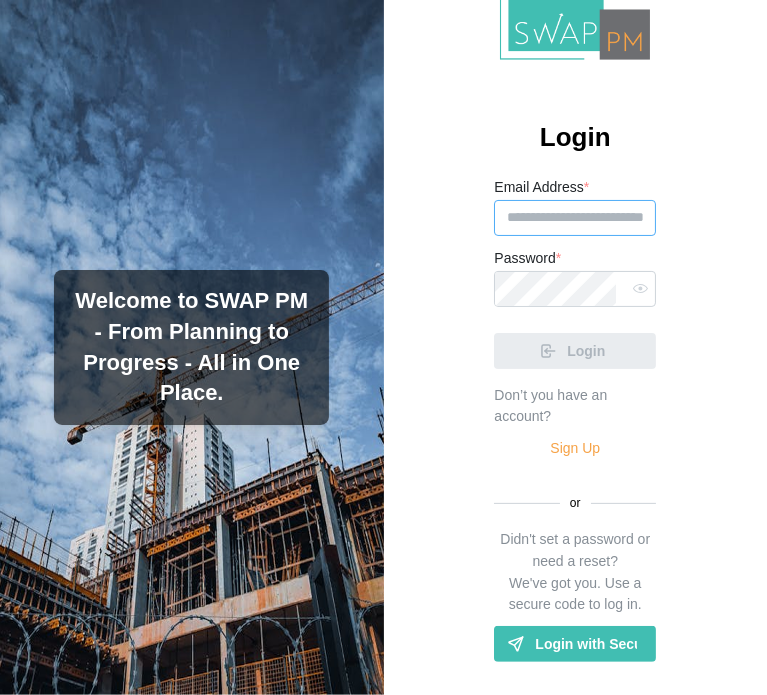 click on "Email Address  *" at bounding box center [575, 218] 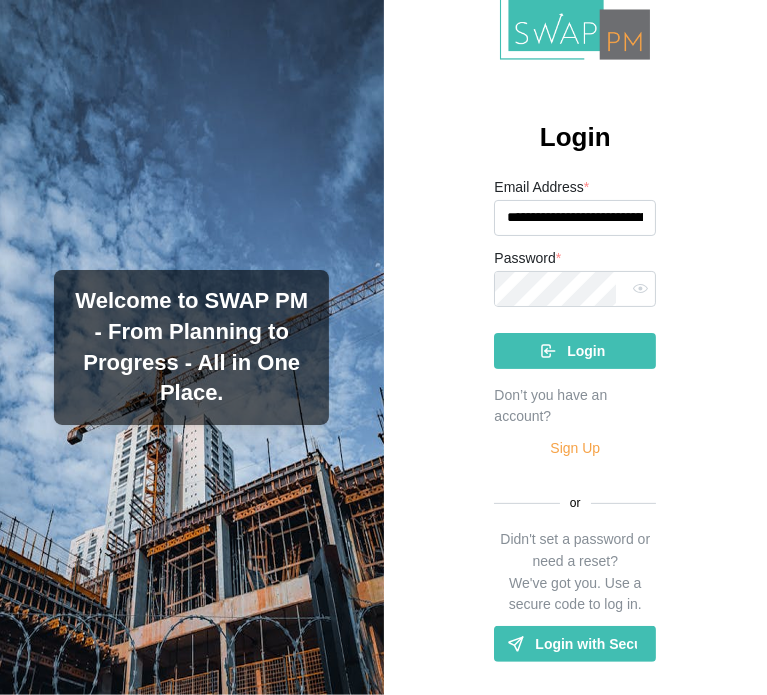 click on "**********" at bounding box center (575, 218) 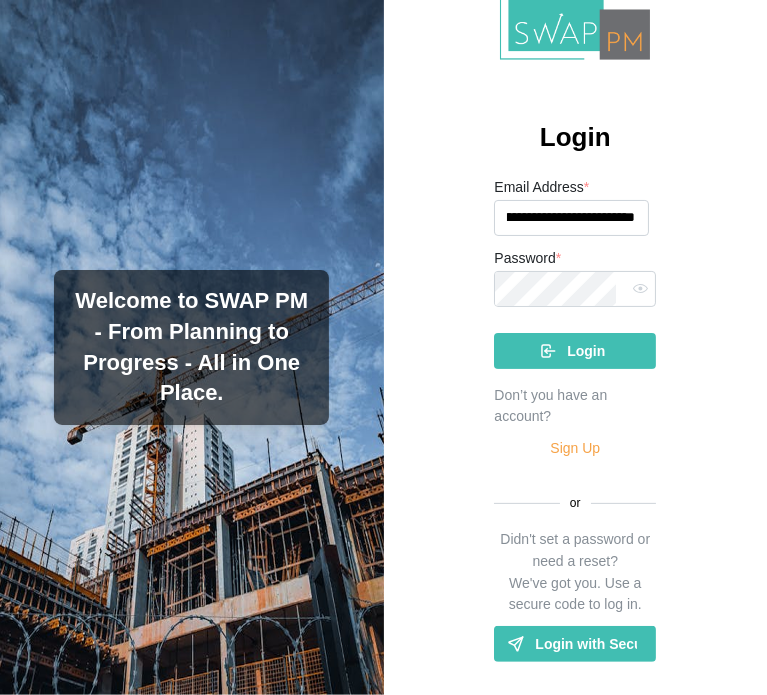 scroll, scrollTop: 0, scrollLeft: 152, axis: horizontal 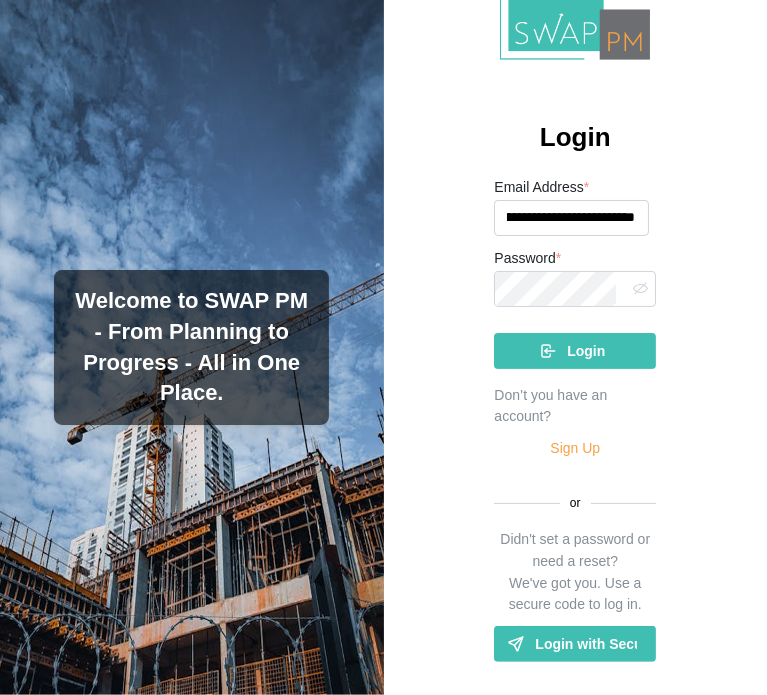 type on "**********" 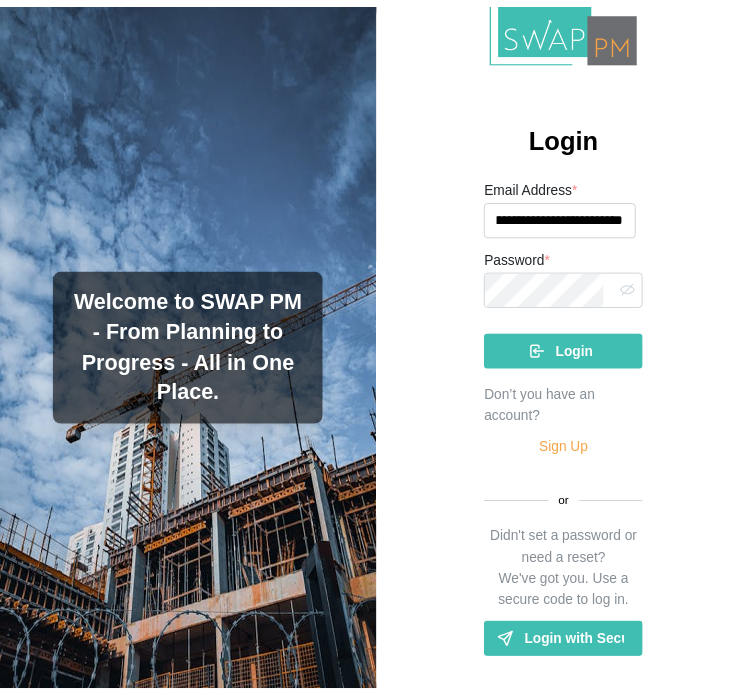 scroll, scrollTop: 0, scrollLeft: 0, axis: both 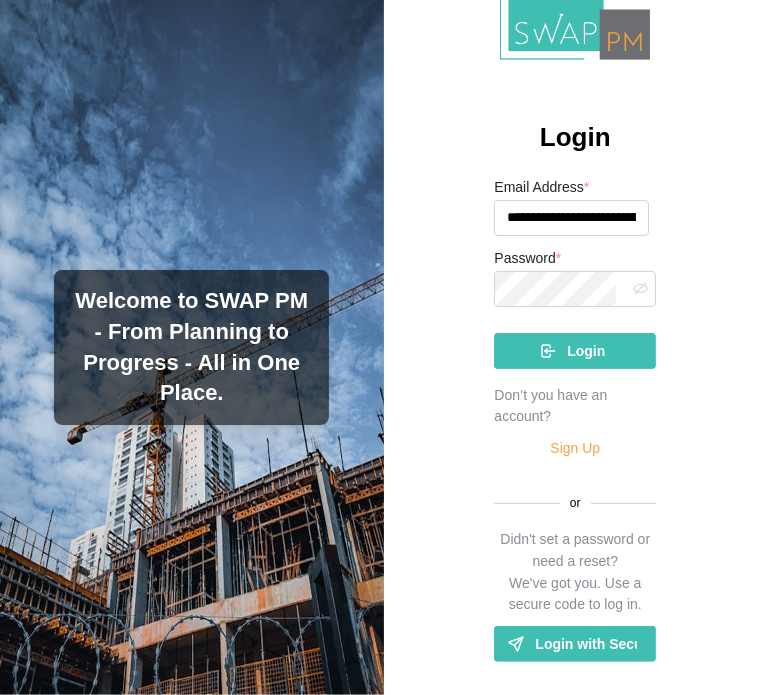 click on "Login" at bounding box center [572, 351] 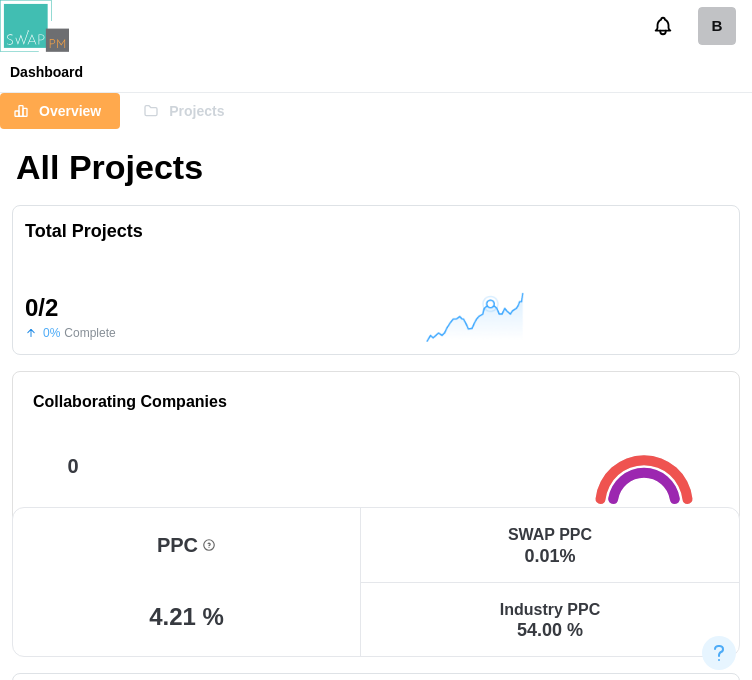 click on "**********" at bounding box center [376, 1914] 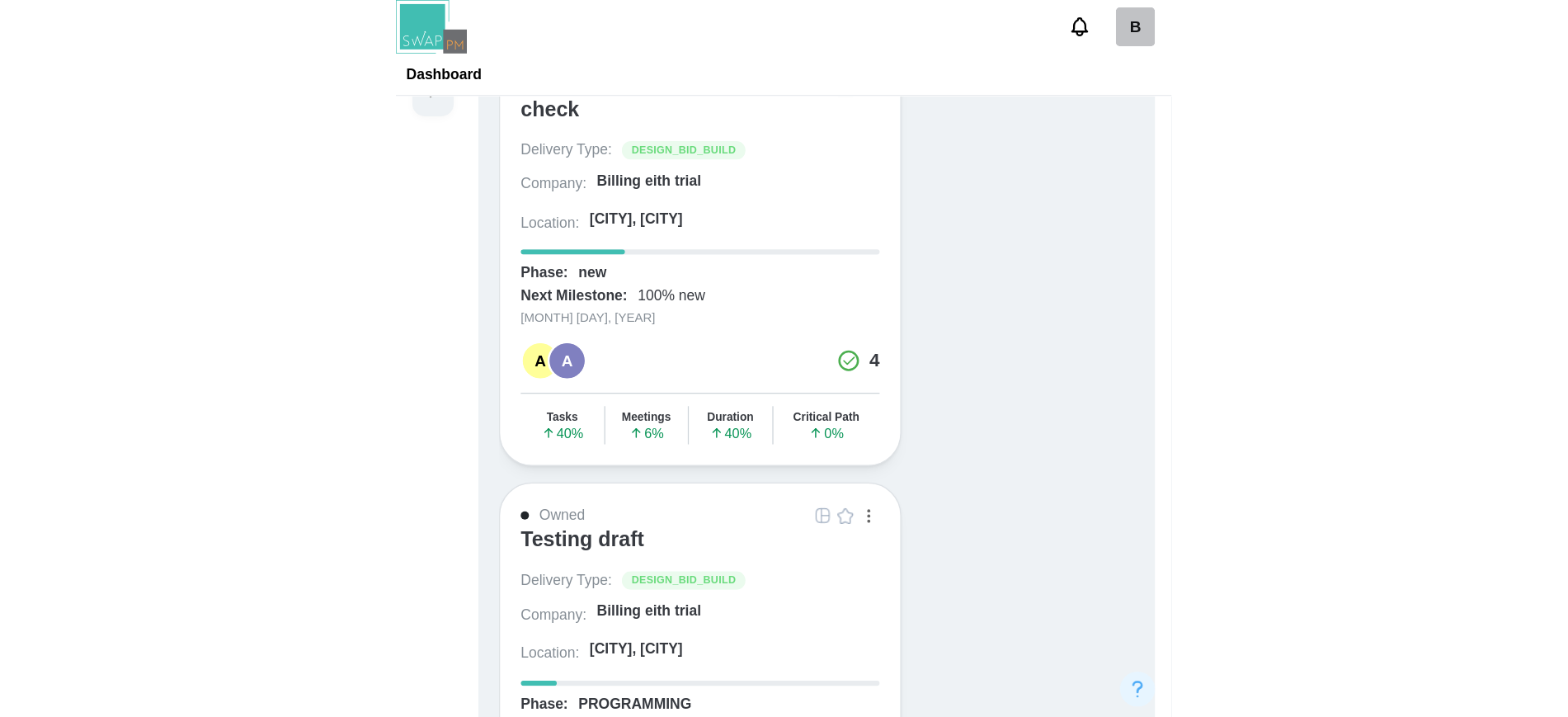 scroll, scrollTop: 83, scrollLeft: 0, axis: vertical 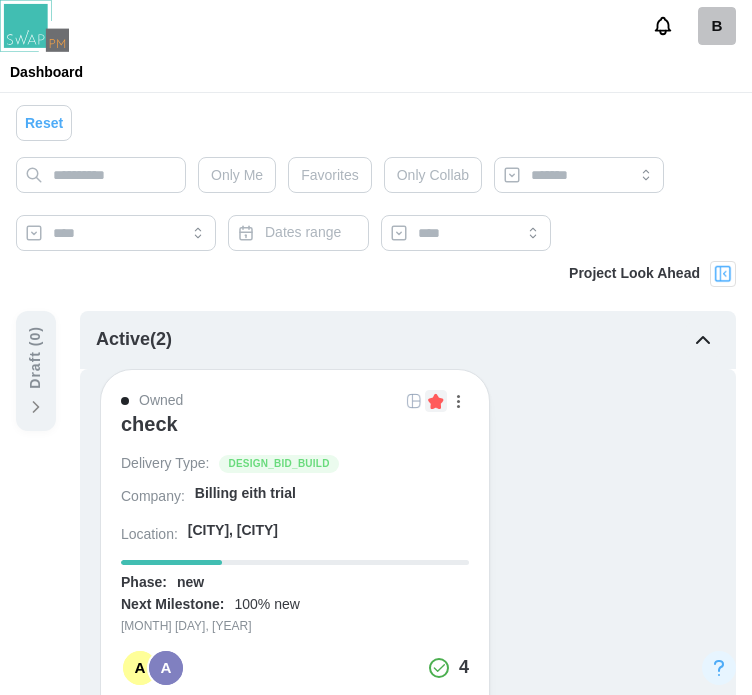 click on "check" at bounding box center (149, 424) 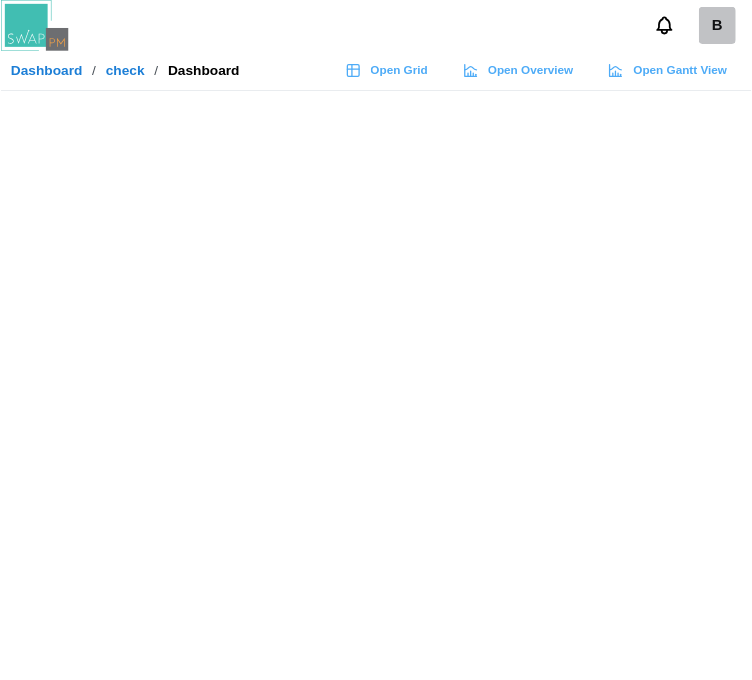 scroll, scrollTop: 0, scrollLeft: 0, axis: both 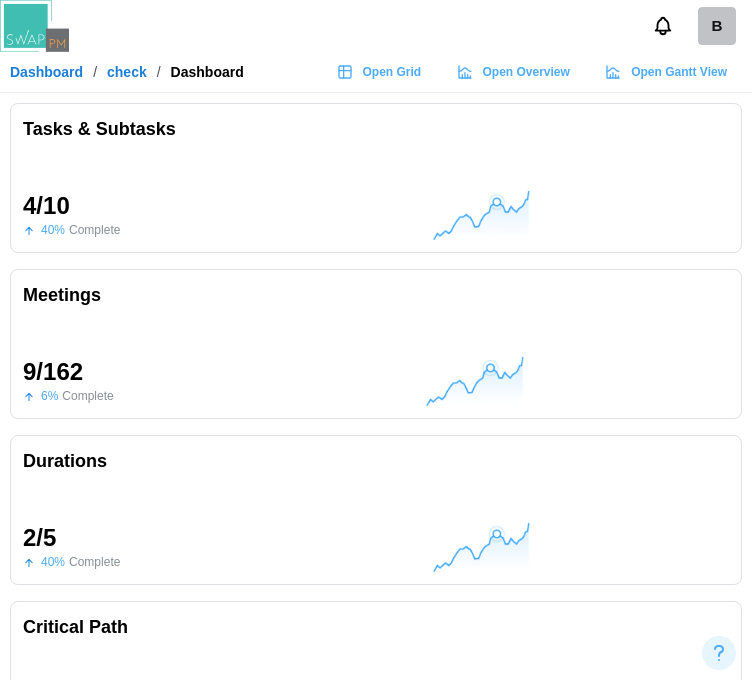 click on "Open Grid" at bounding box center (392, 72) 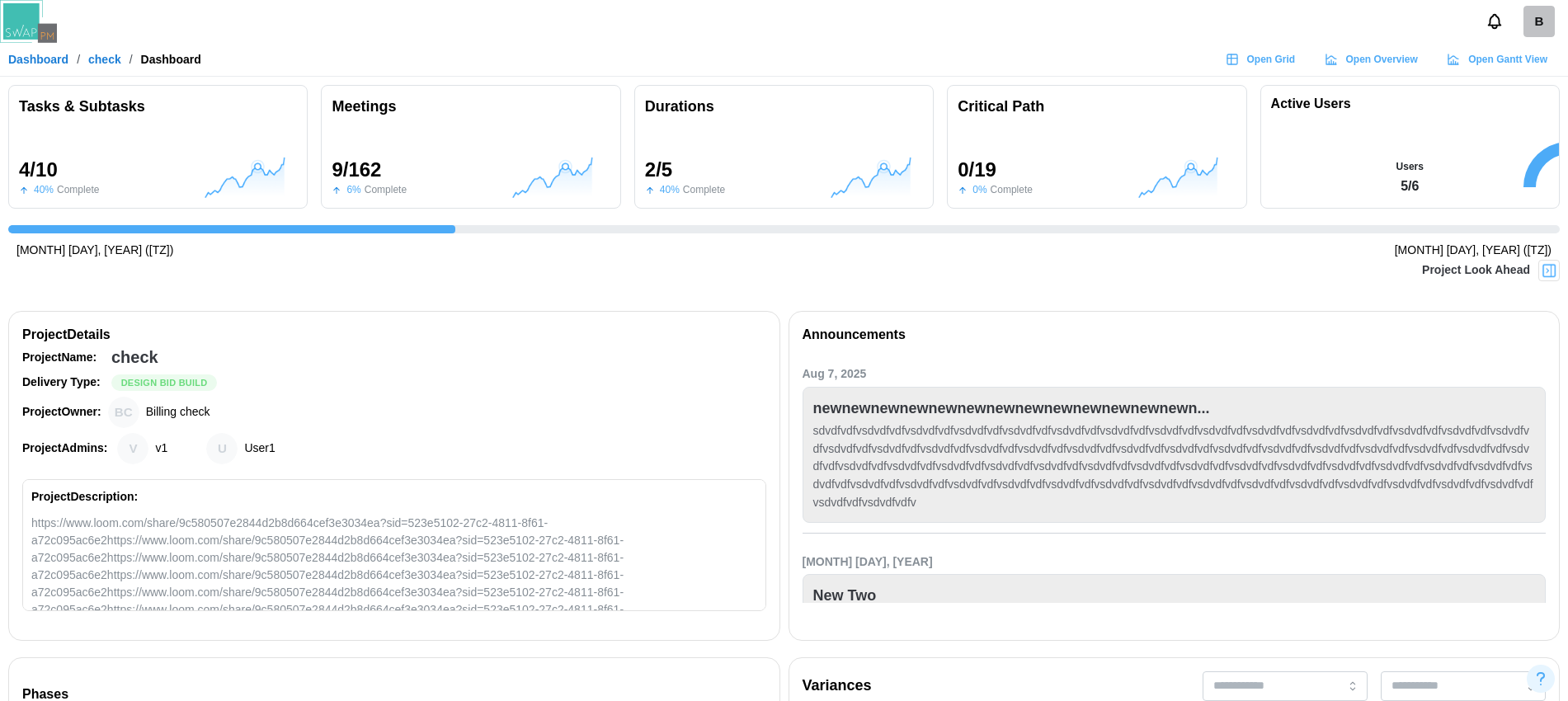scroll, scrollTop: 0, scrollLeft: 344, axis: horizontal 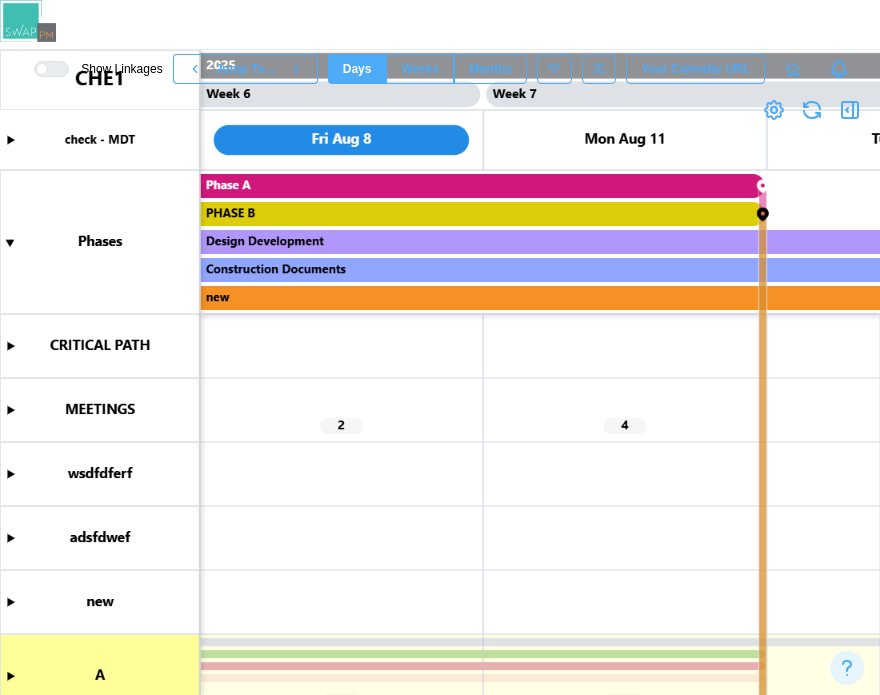 click 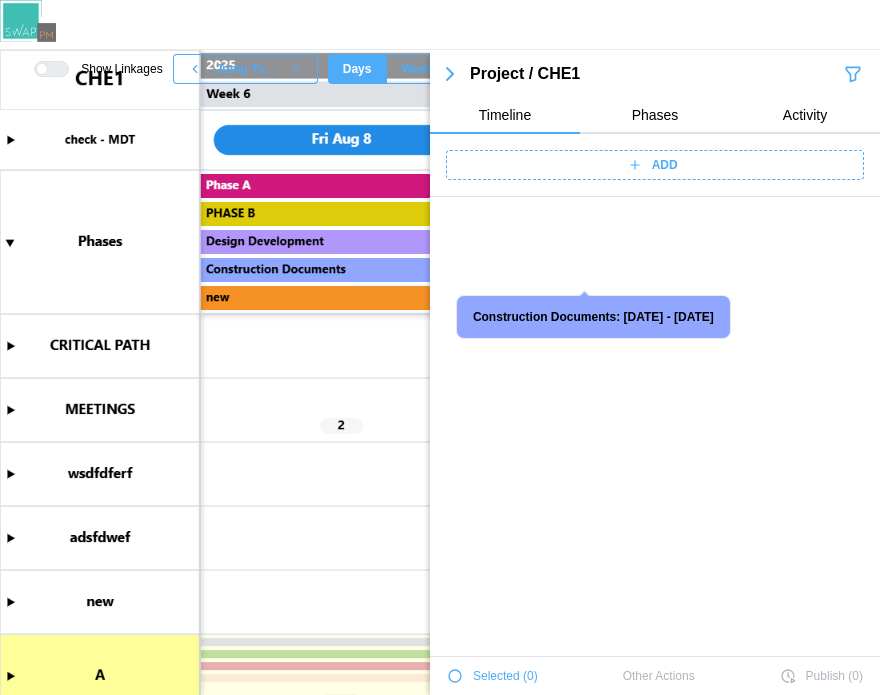 scroll, scrollTop: 2652, scrollLeft: 0, axis: vertical 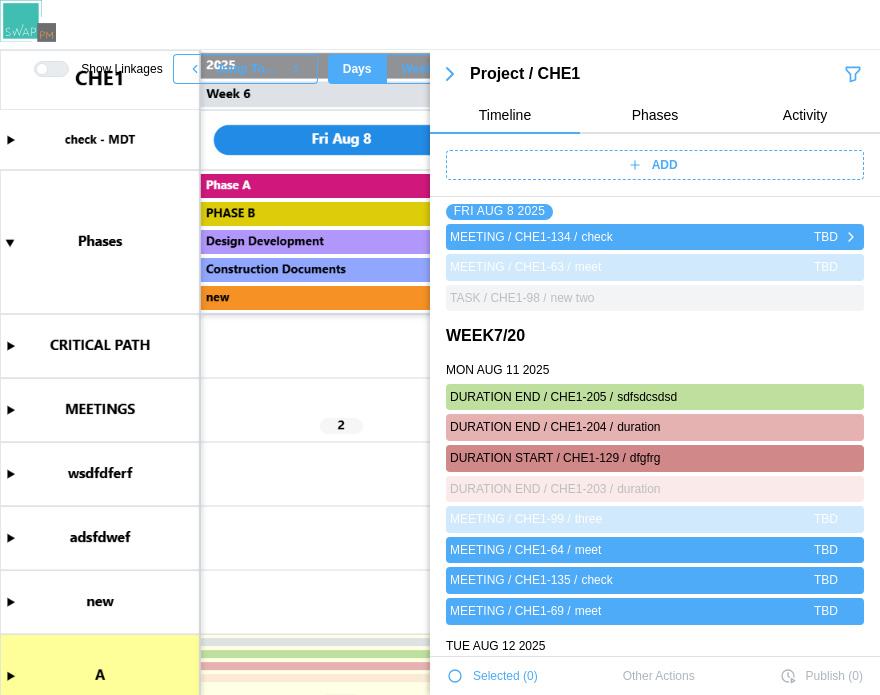 click 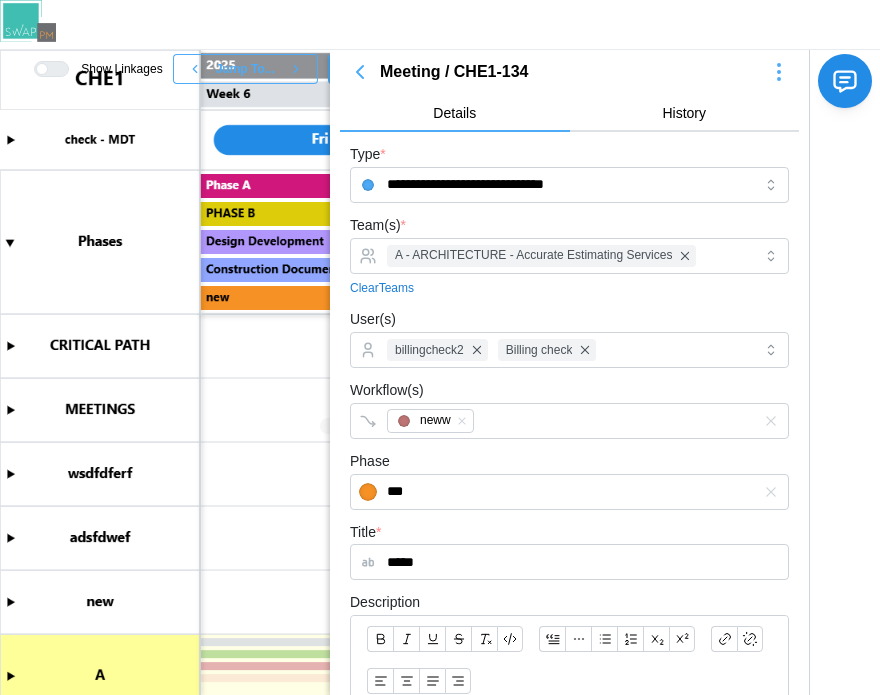 scroll, scrollTop: 0, scrollLeft: 0, axis: both 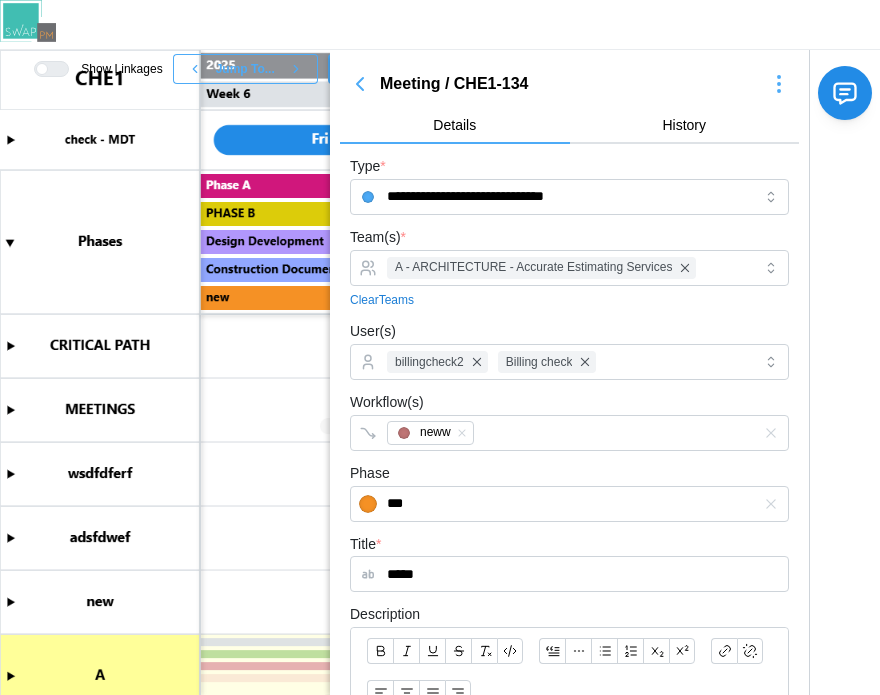 click 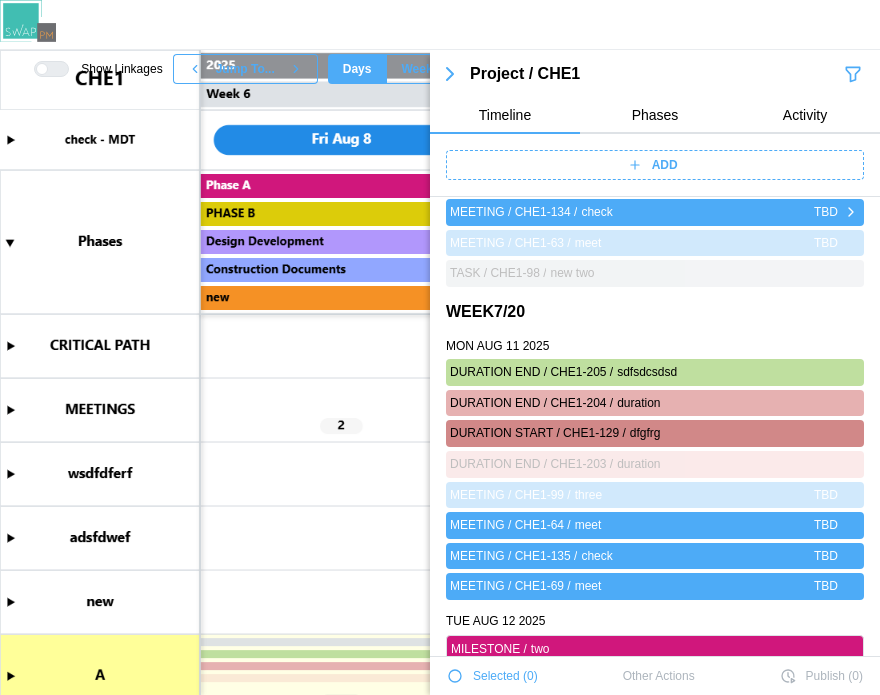 click on "MEETING / CHE1-134 /" at bounding box center (513, 212) 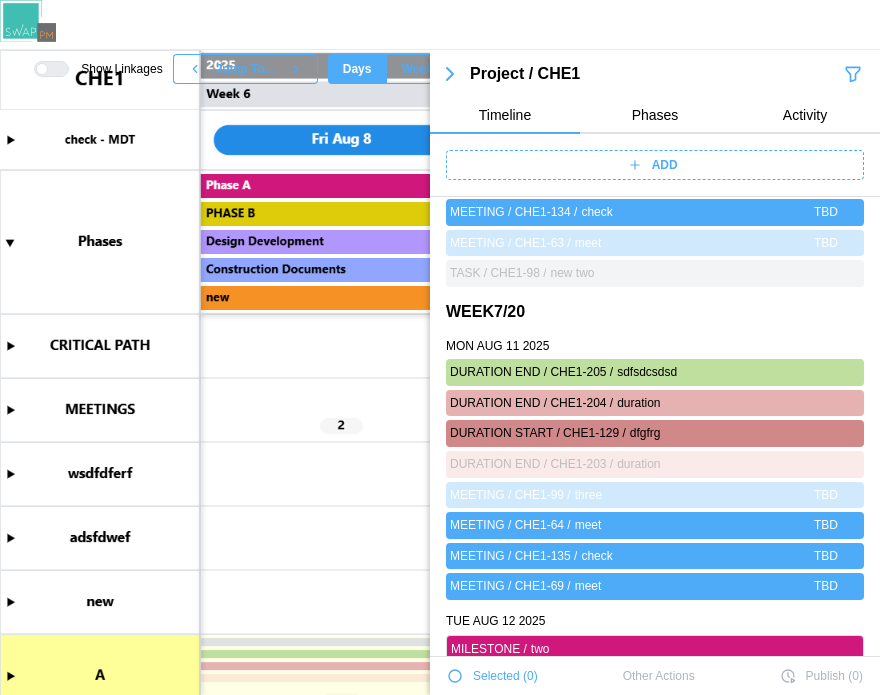 click at bounding box center [440, 372] 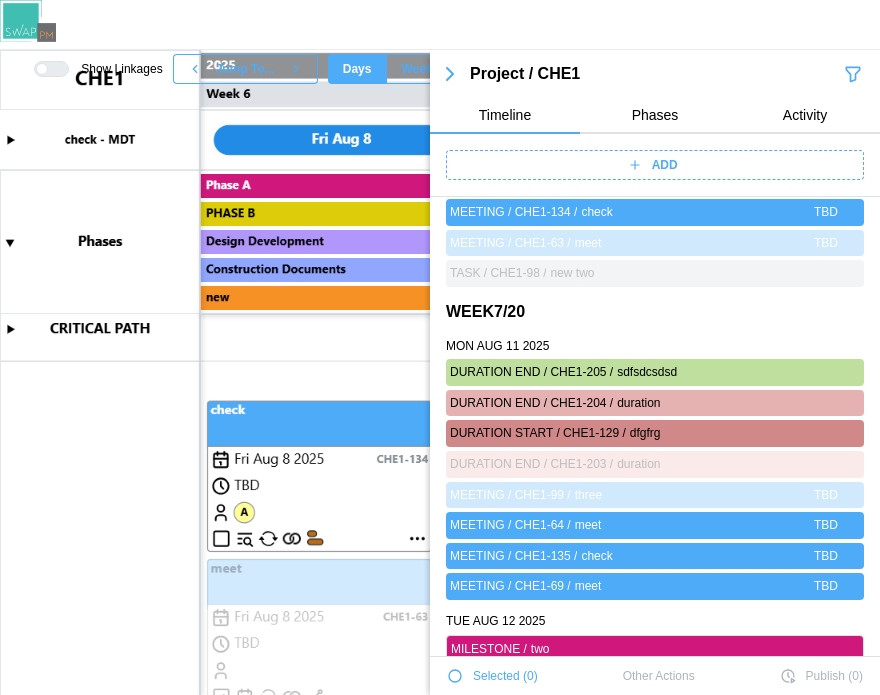 scroll, scrollTop: 19, scrollLeft: 0, axis: vertical 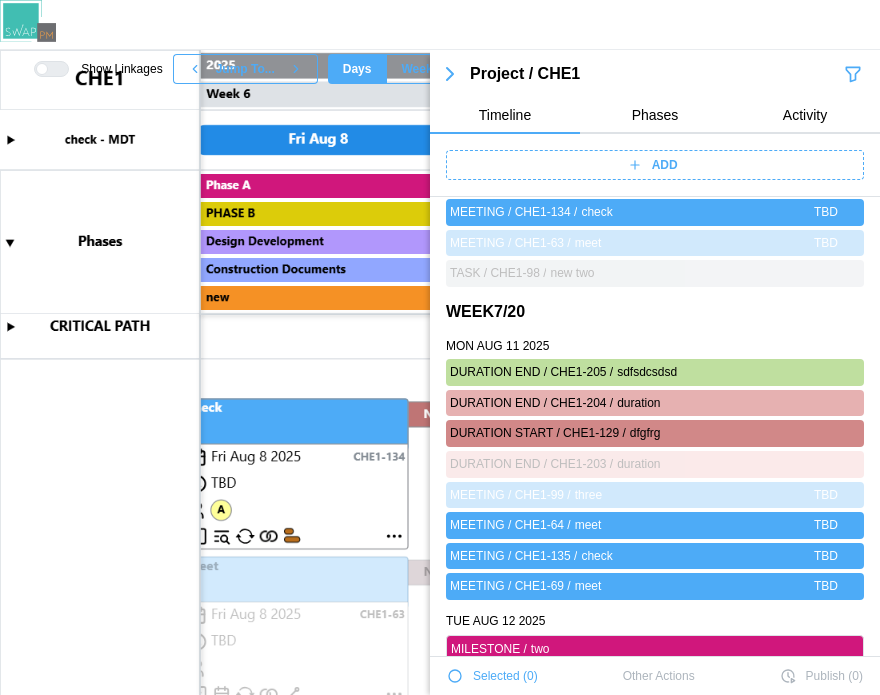 click at bounding box center (440, 372) 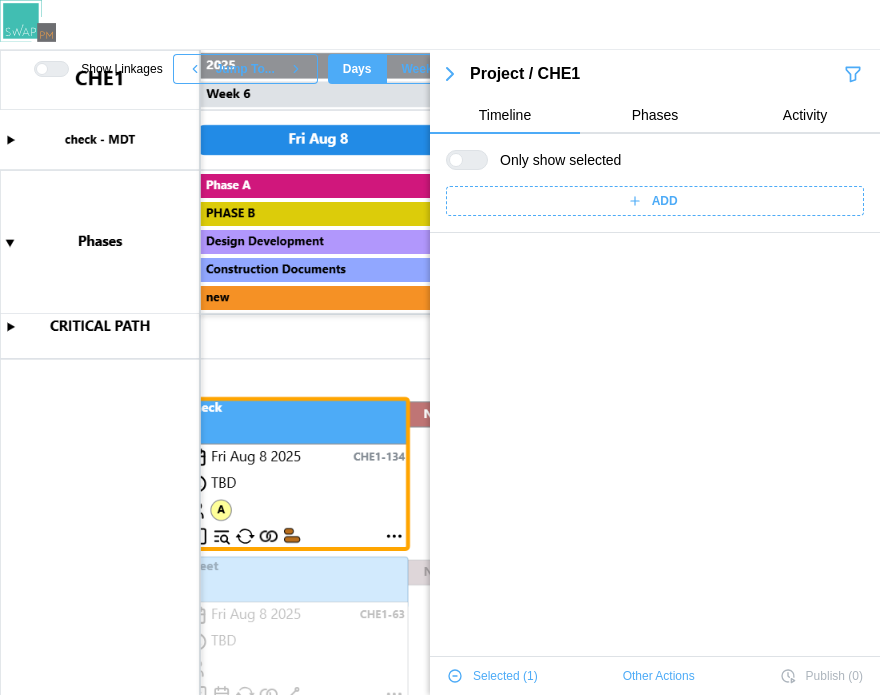 scroll, scrollTop: 0, scrollLeft: 0, axis: both 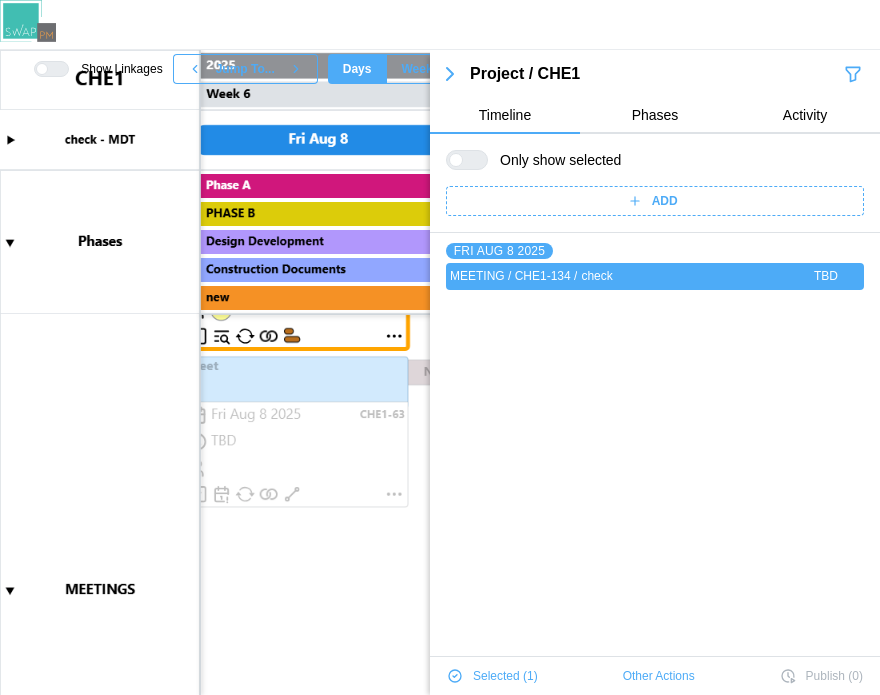 click at bounding box center [440, 372] 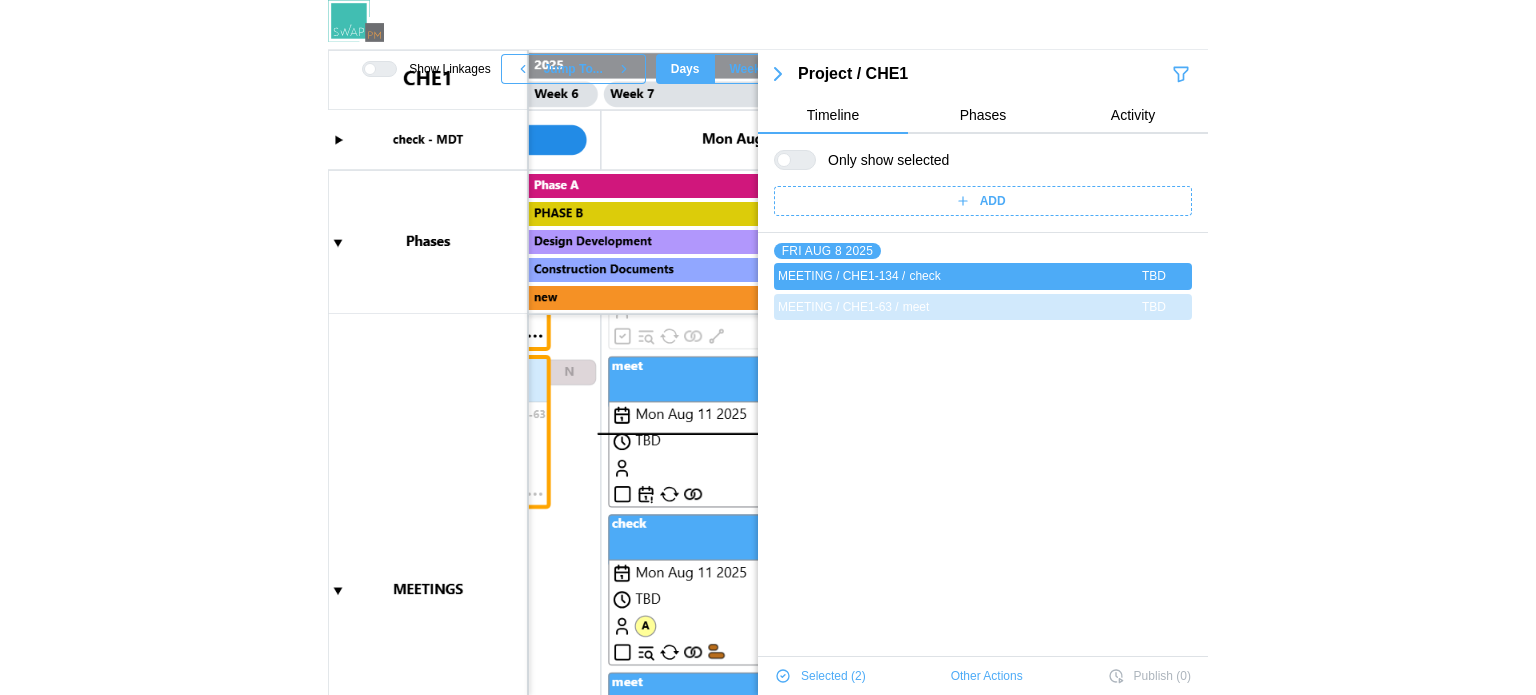 scroll, scrollTop: 0, scrollLeft: 8512, axis: horizontal 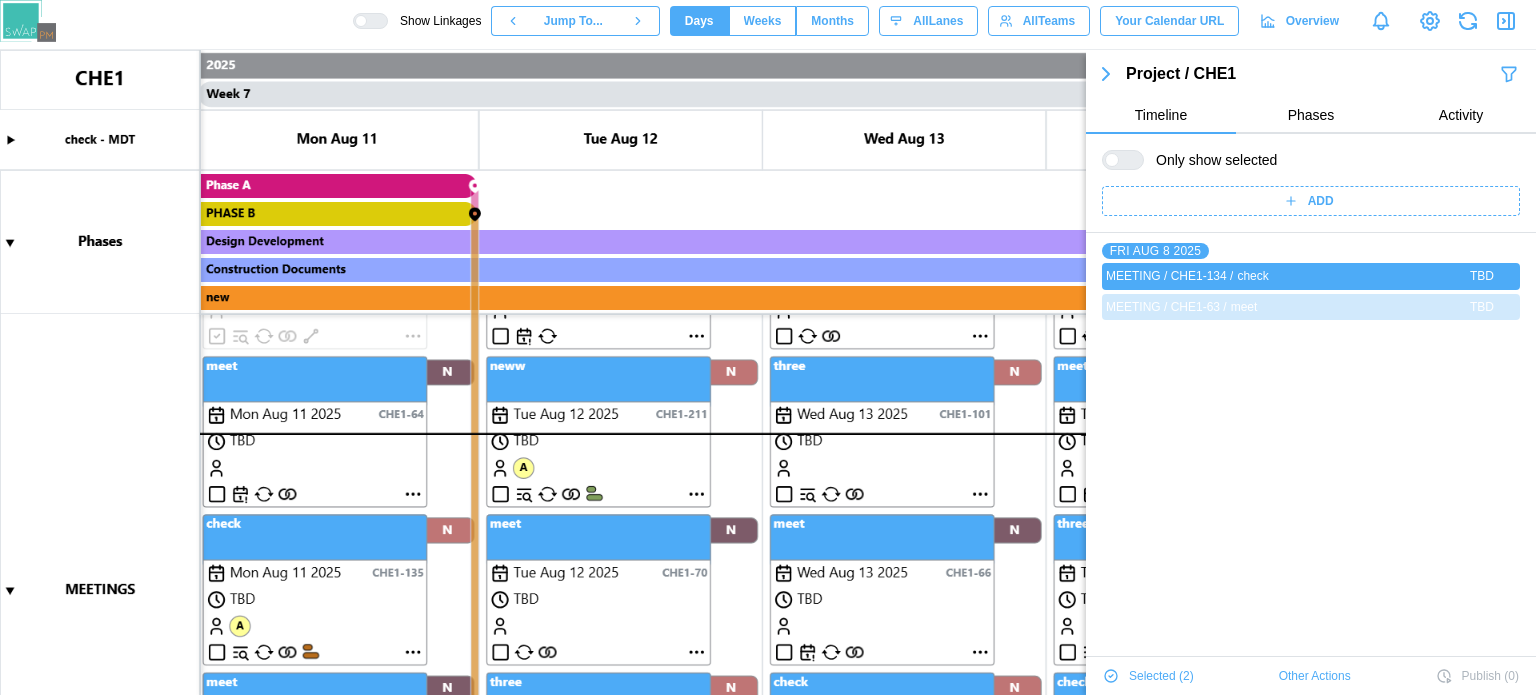 click at bounding box center [361, 21] 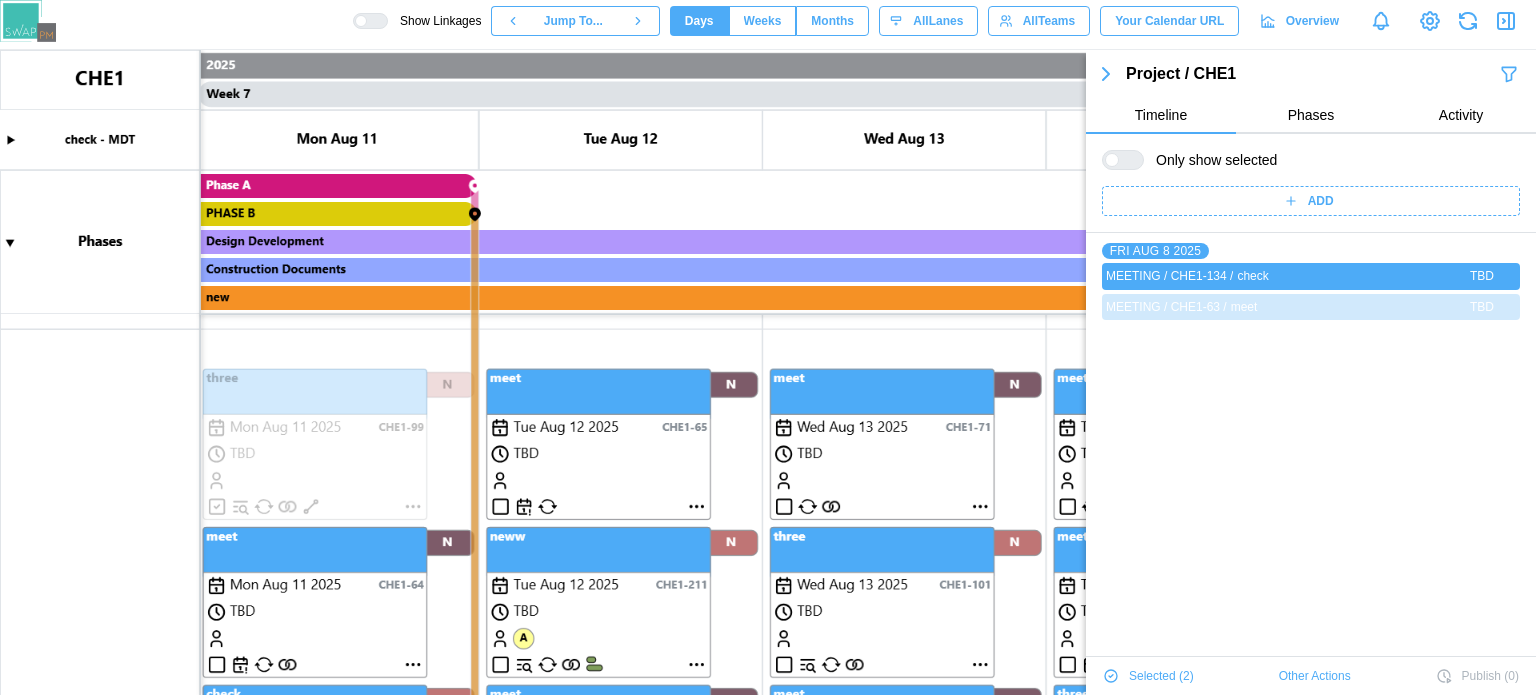 scroll, scrollTop: 48, scrollLeft: 0, axis: vertical 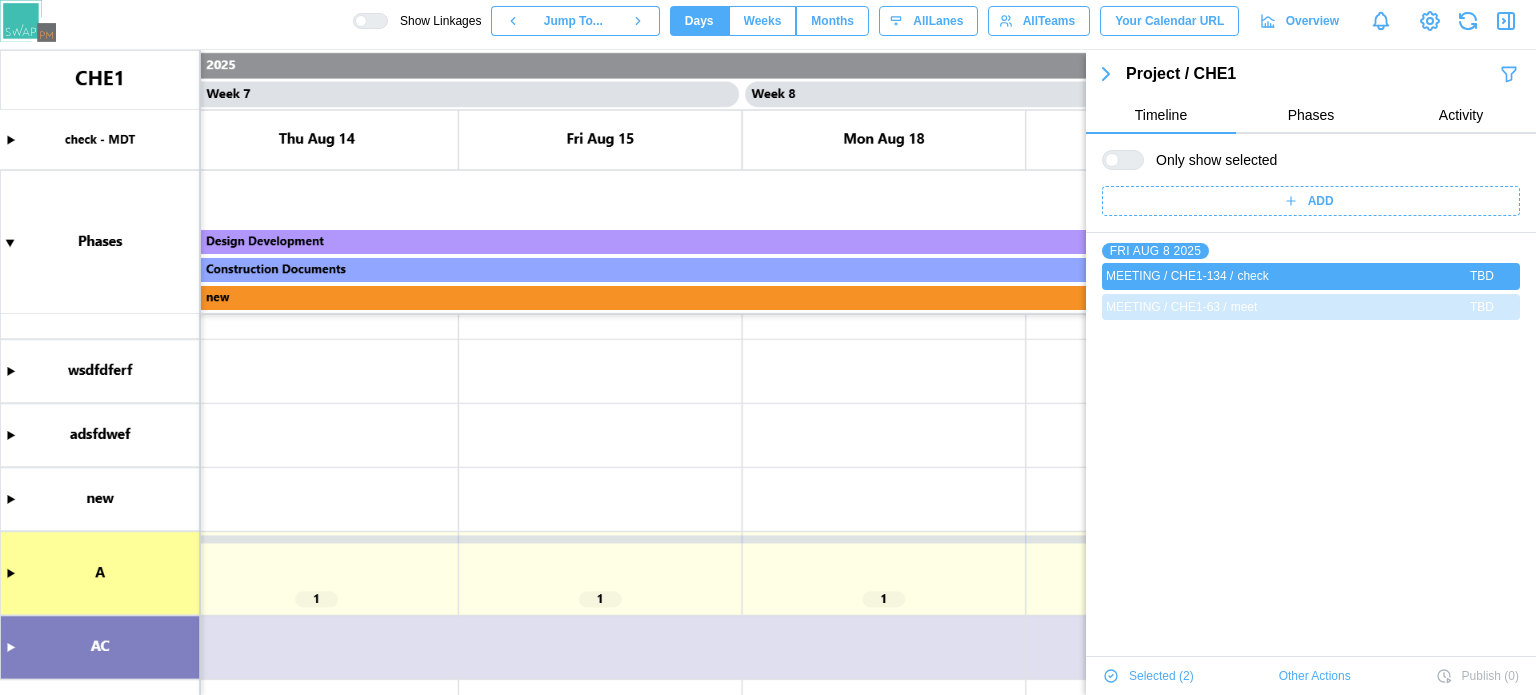 click at bounding box center (768, 372) 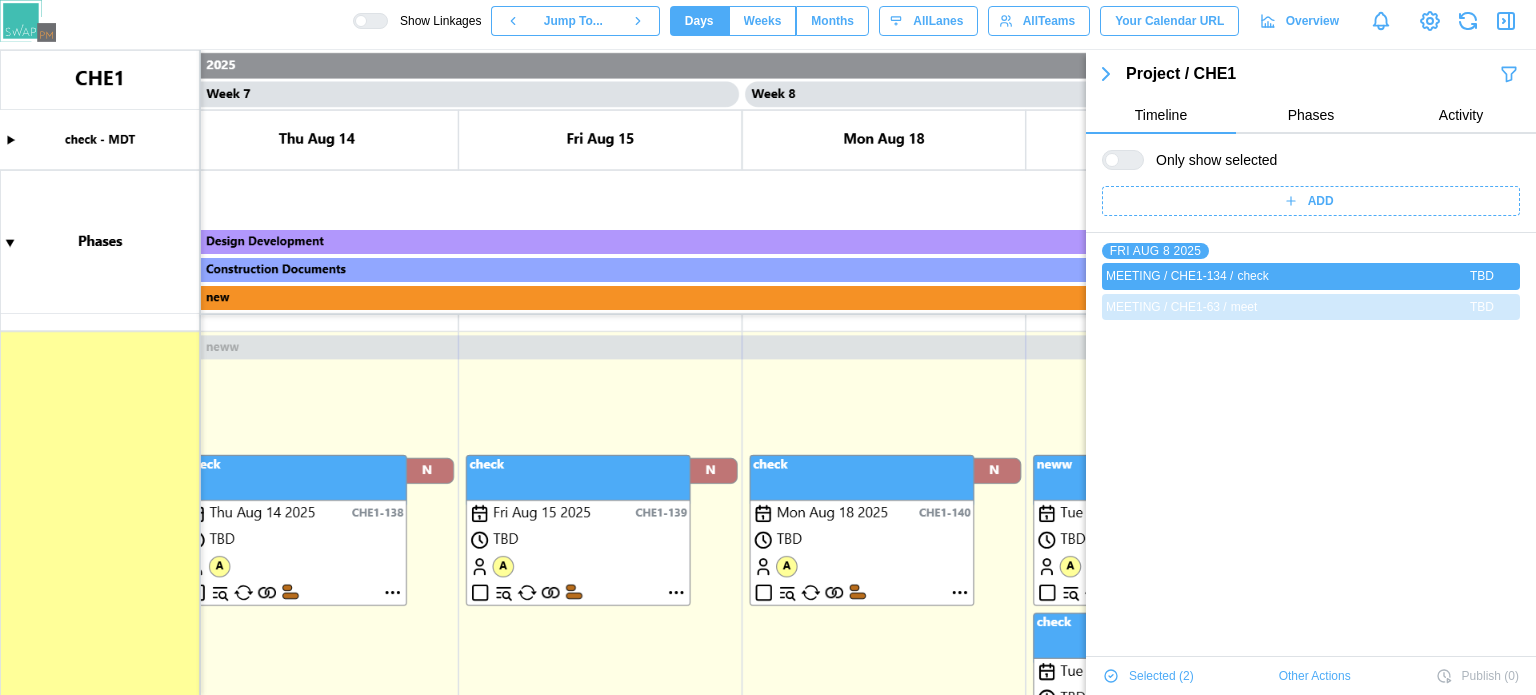 scroll, scrollTop: 1100, scrollLeft: 0, axis: vertical 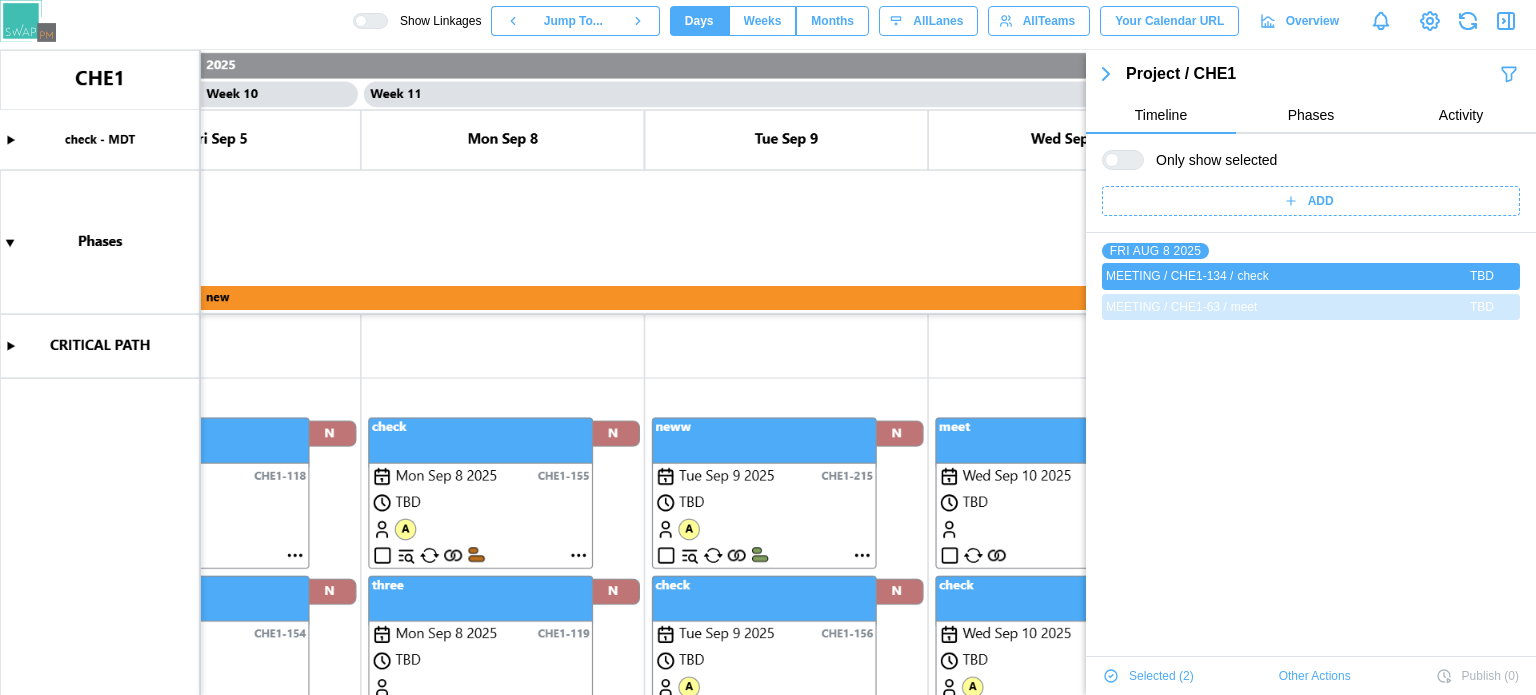 click at bounding box center (768, 372) 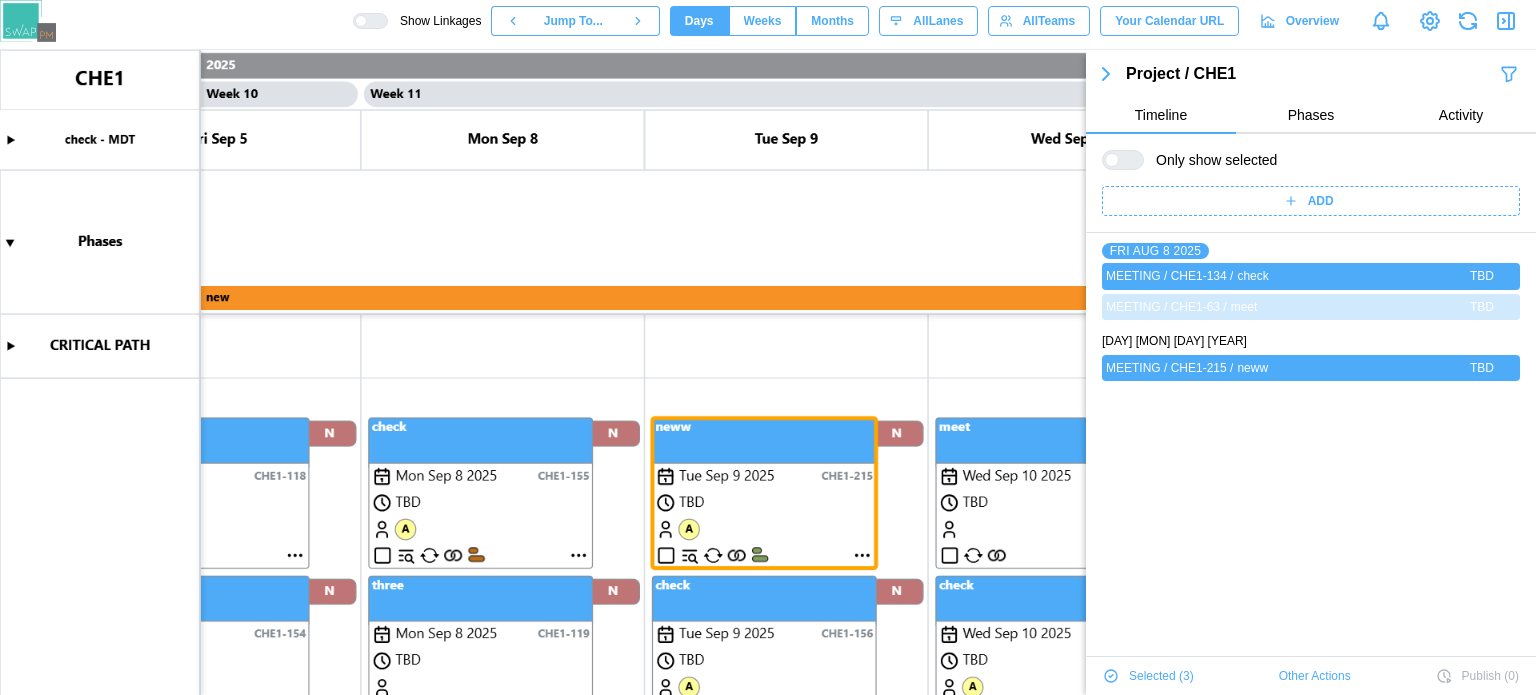 click on "Other Actions" at bounding box center [1315, 676] 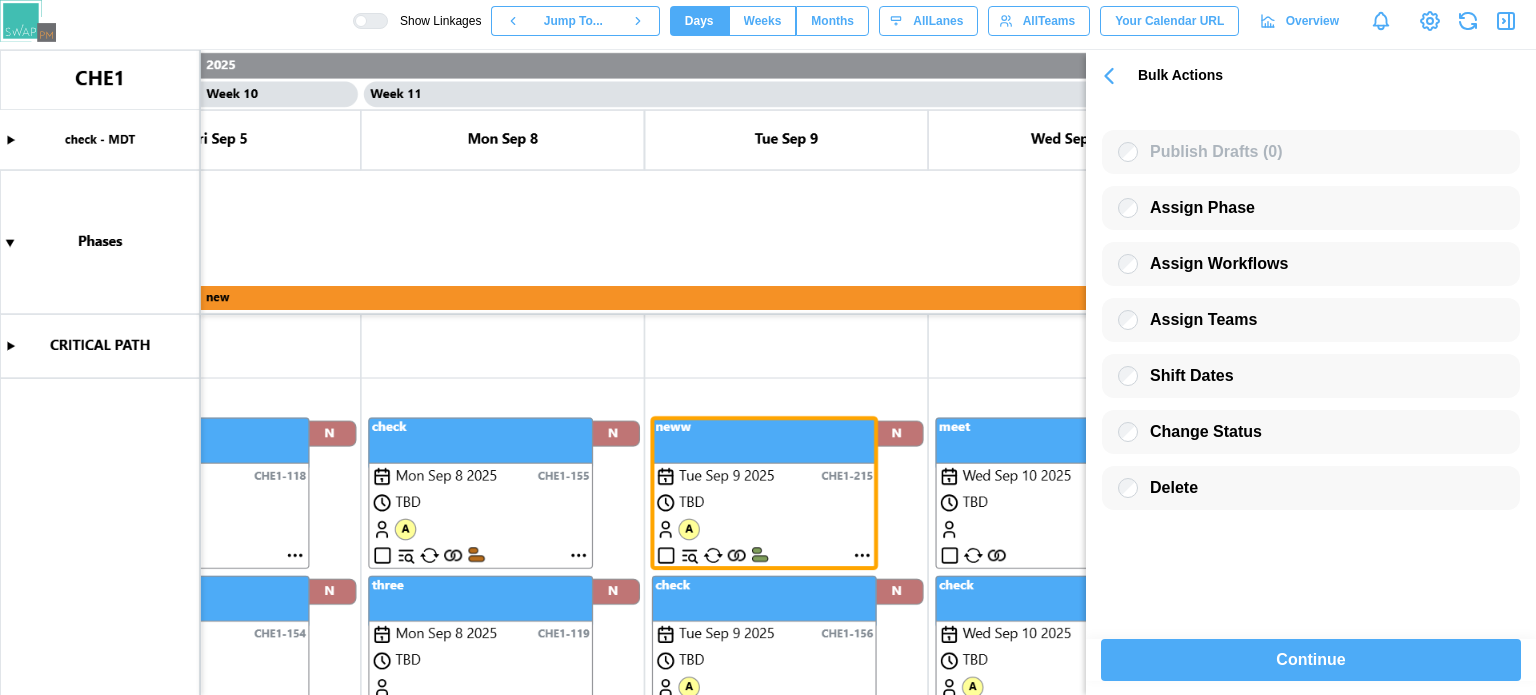 click on "Continue" at bounding box center (1311, 660) 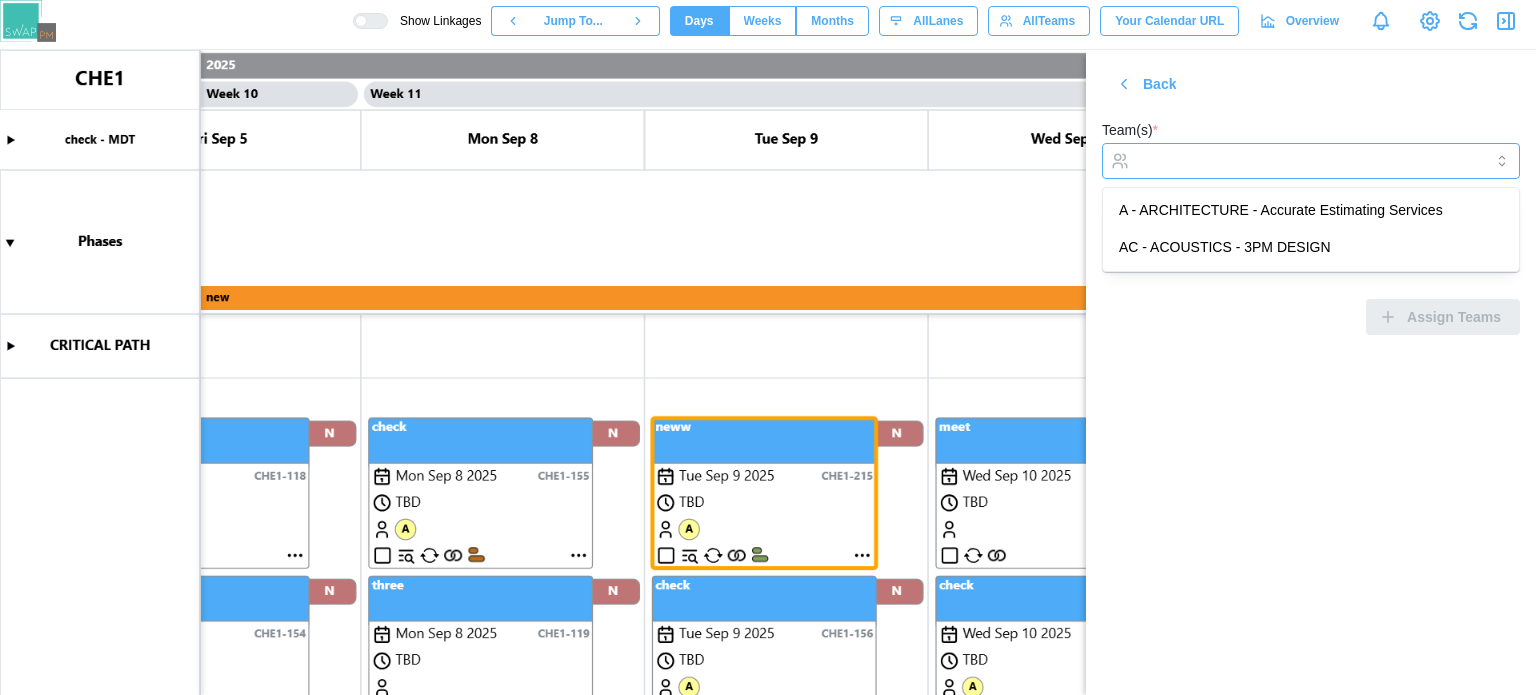 click at bounding box center (1308, 161) 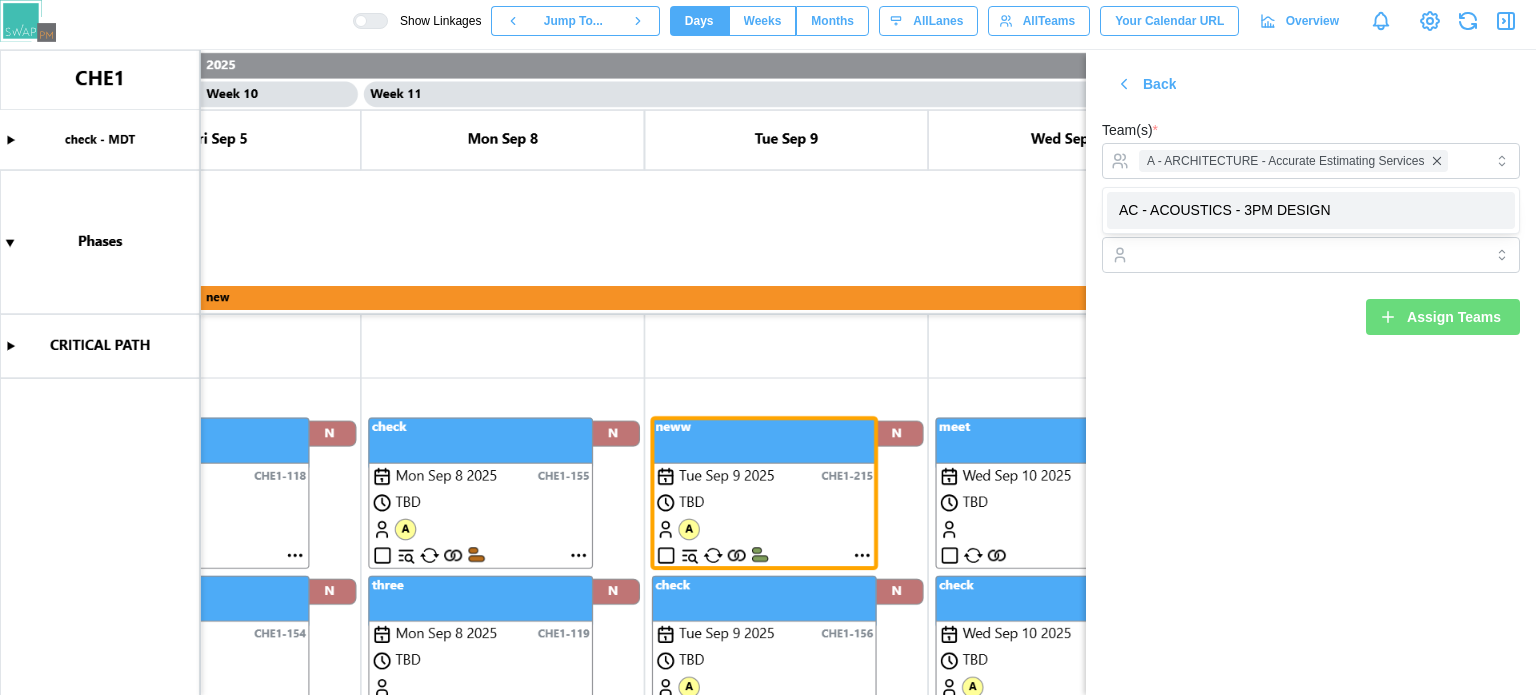 click on "Assign Teams" at bounding box center (1311, 309) 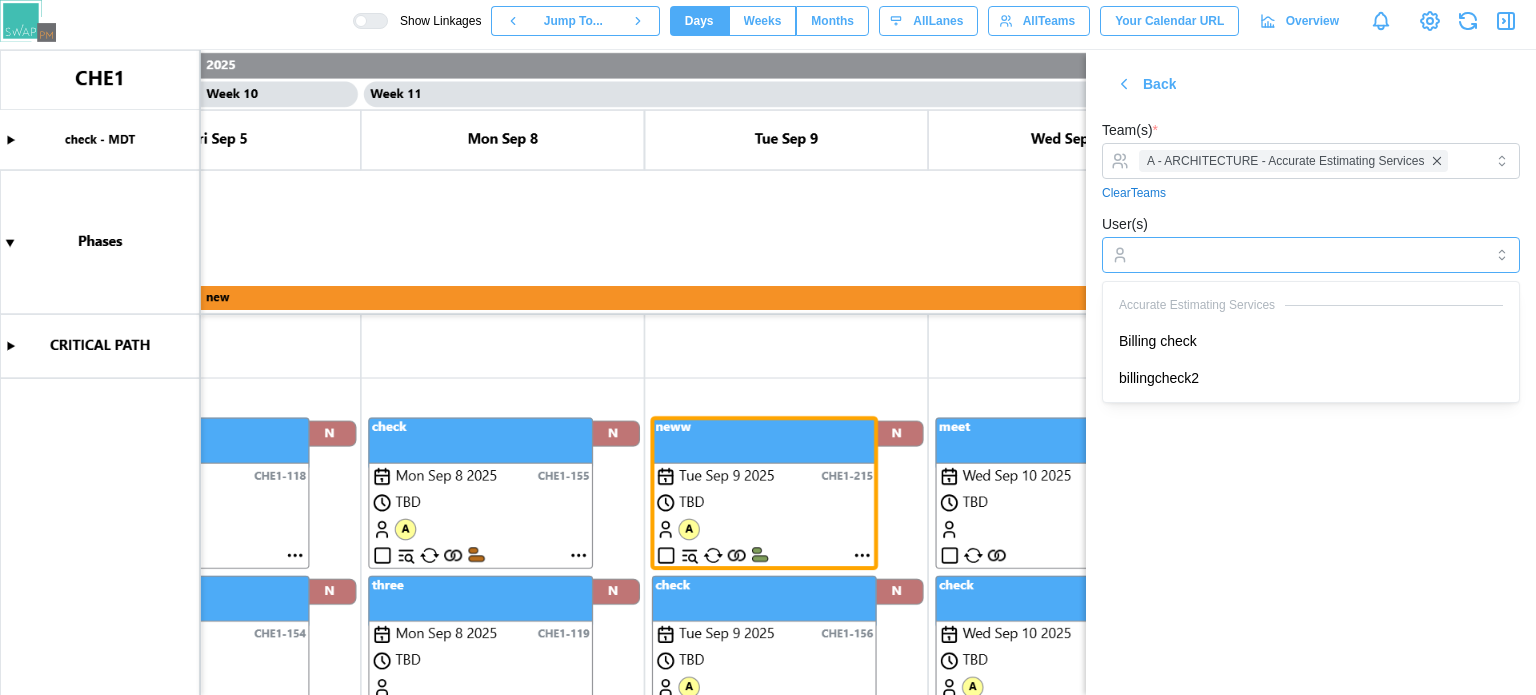 click on "User(s)" at bounding box center [1311, 255] 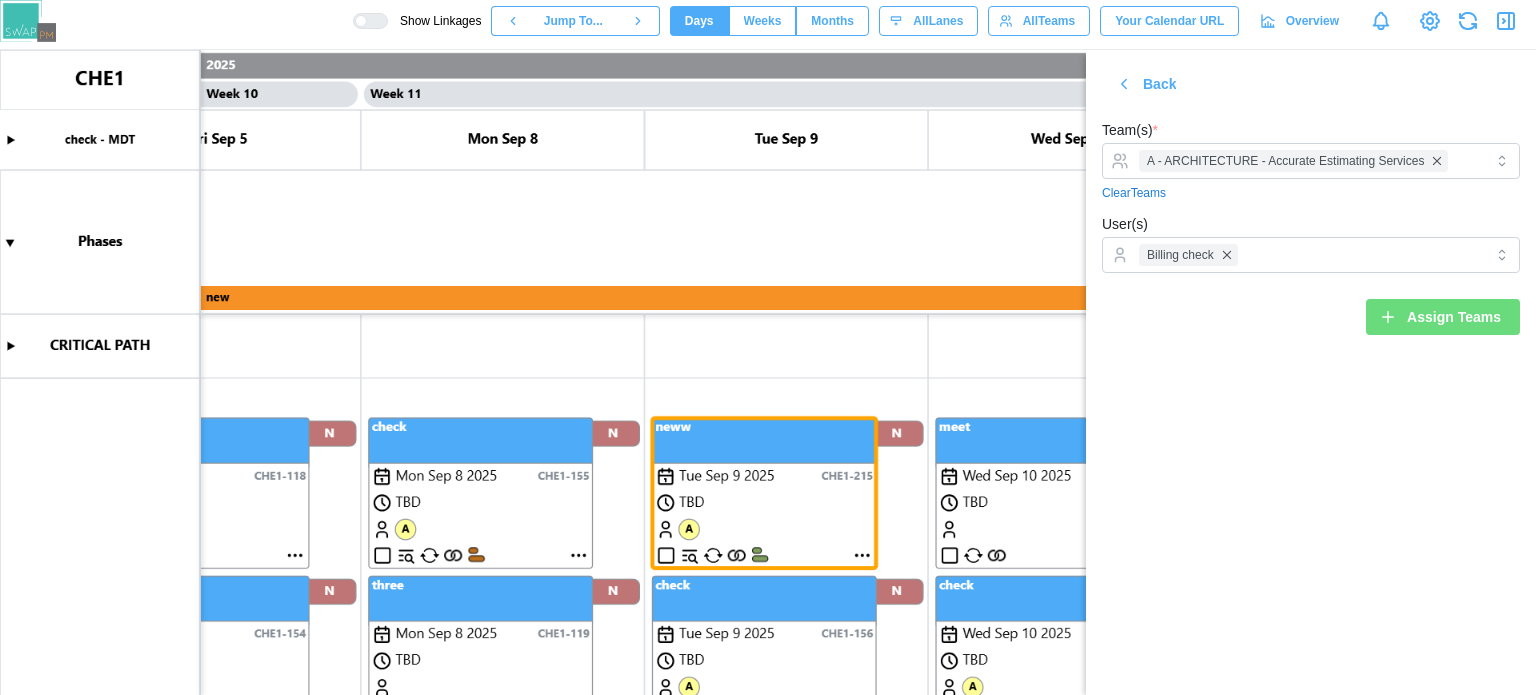 drag, startPoint x: 1356, startPoint y: 410, endPoint x: 1365, endPoint y: 390, distance: 21.931713 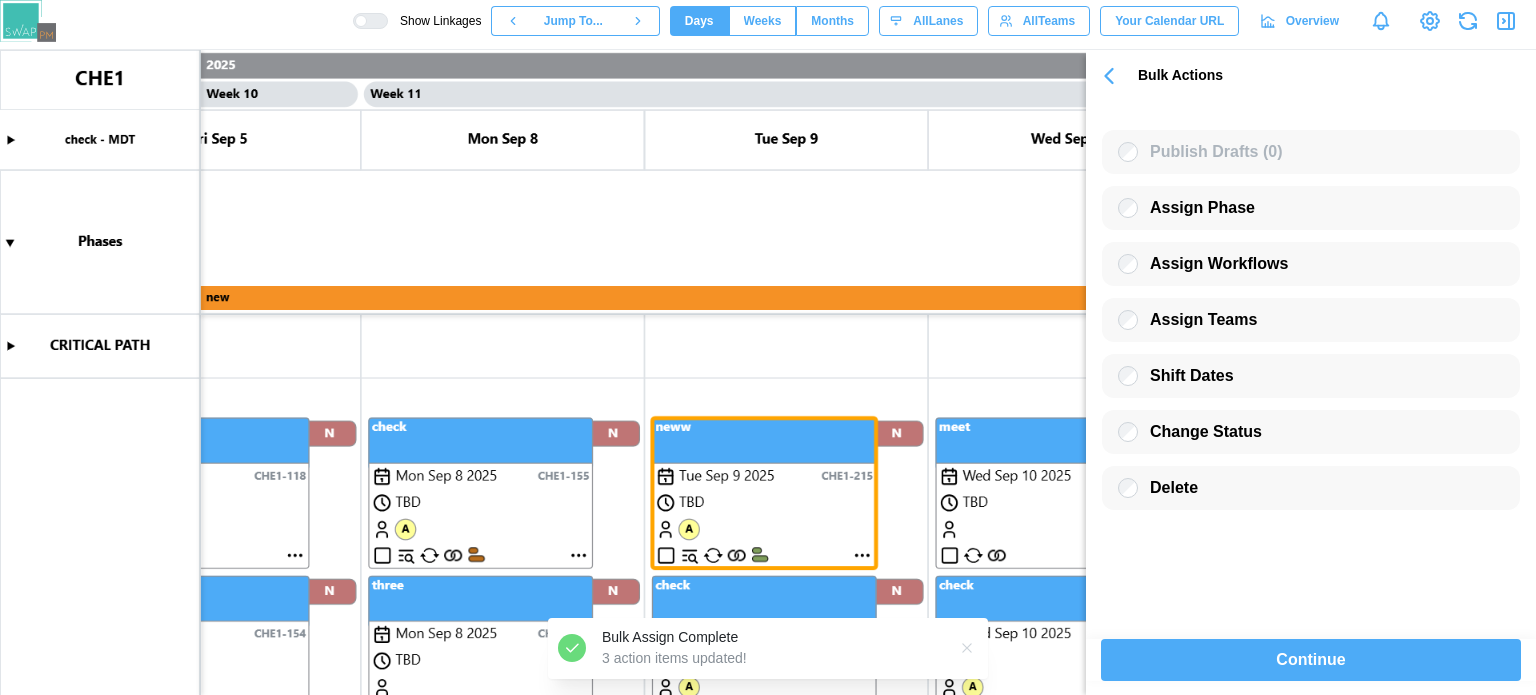 click on "Continue" at bounding box center [1310, 660] 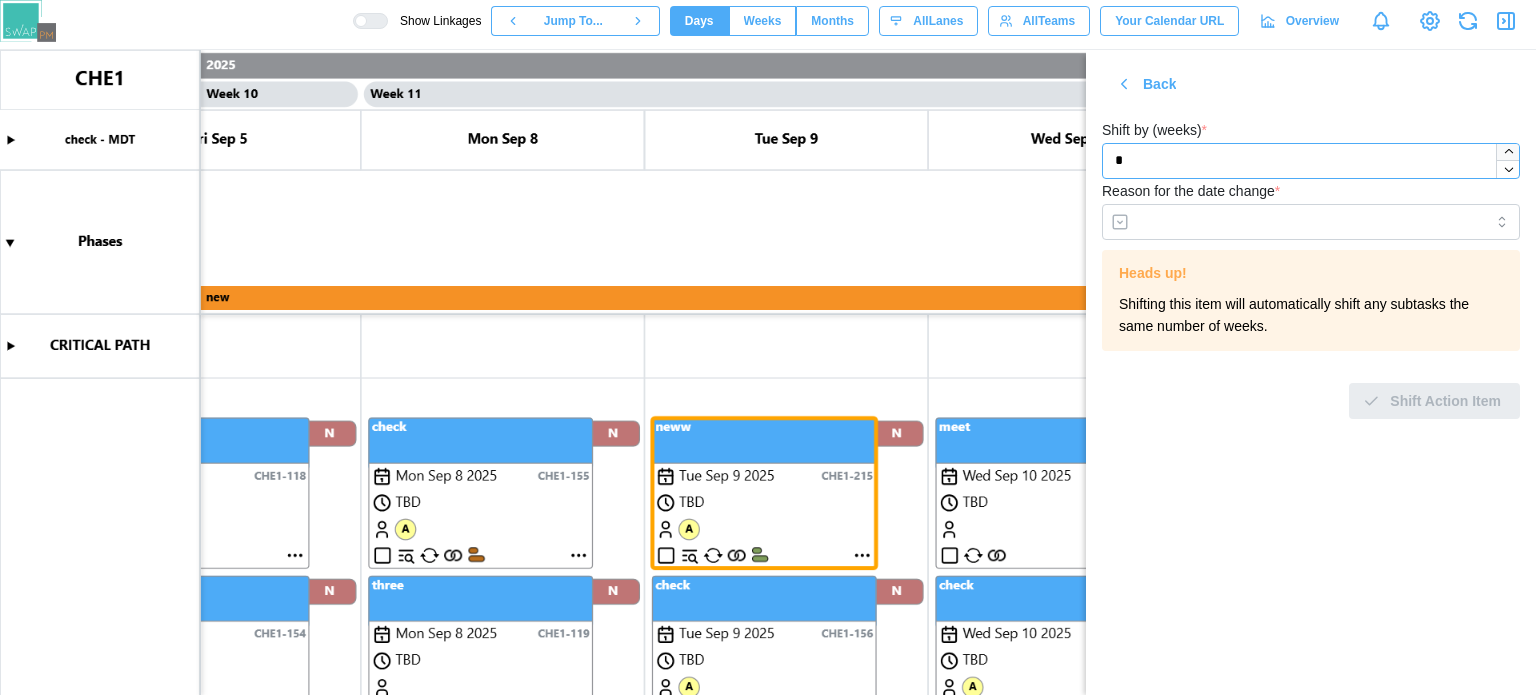 click 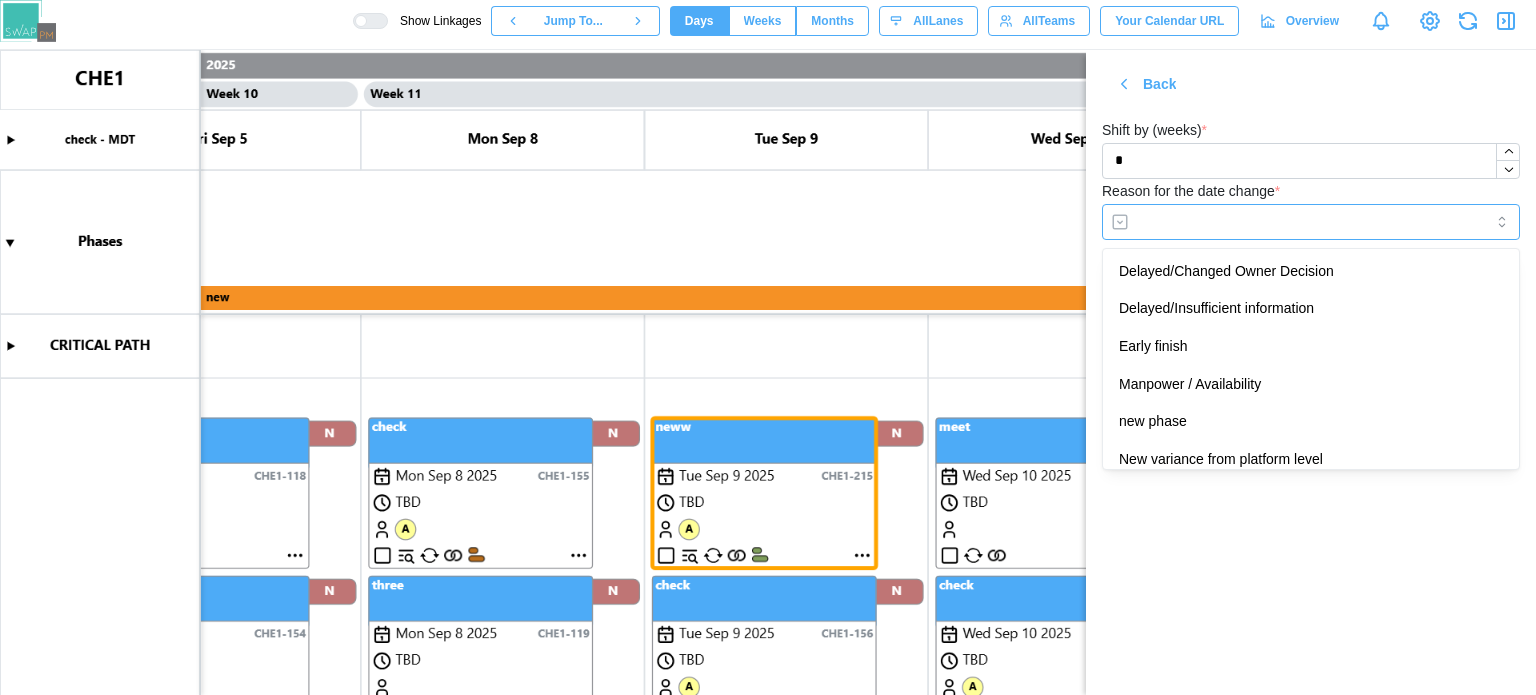 click on "Reason for the date change  *" at bounding box center (1311, 222) 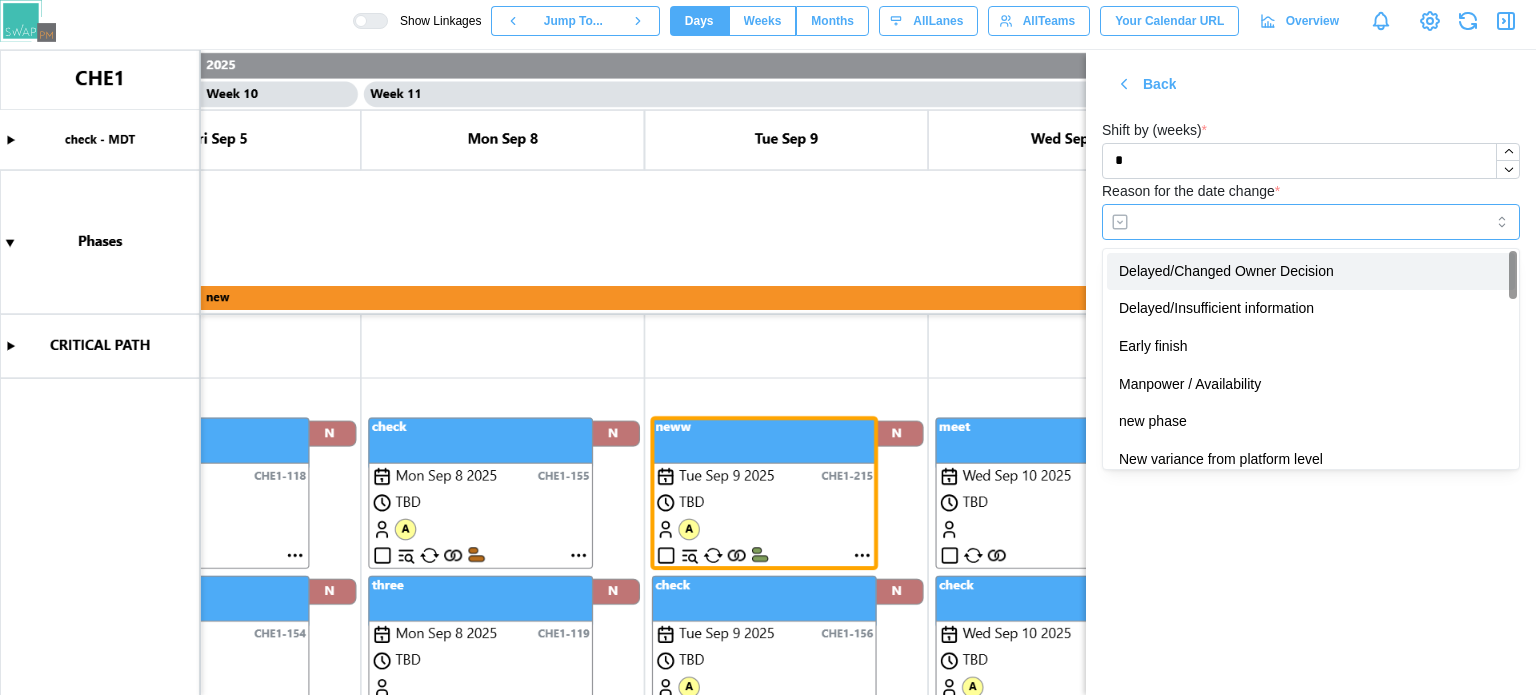 type on "**********" 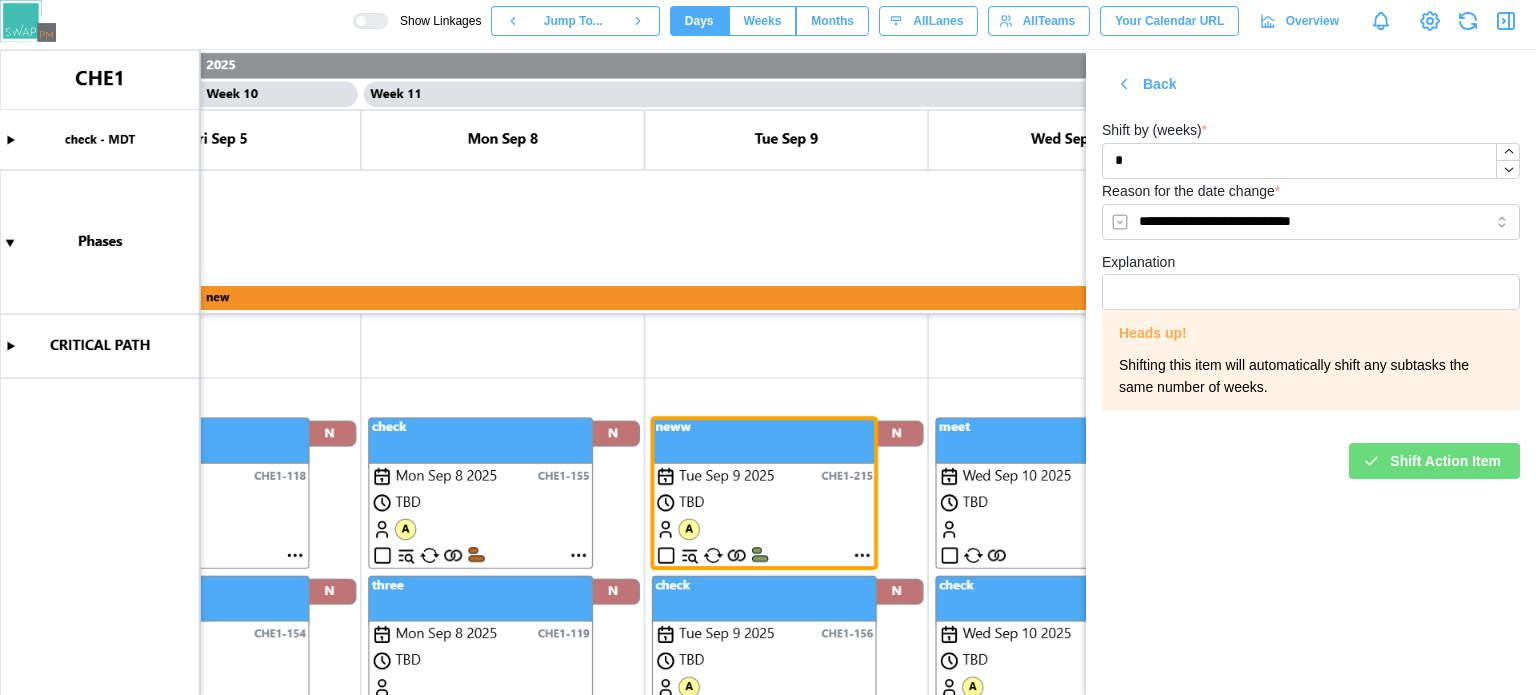 click on "Shift Action Item" at bounding box center [1445, 461] 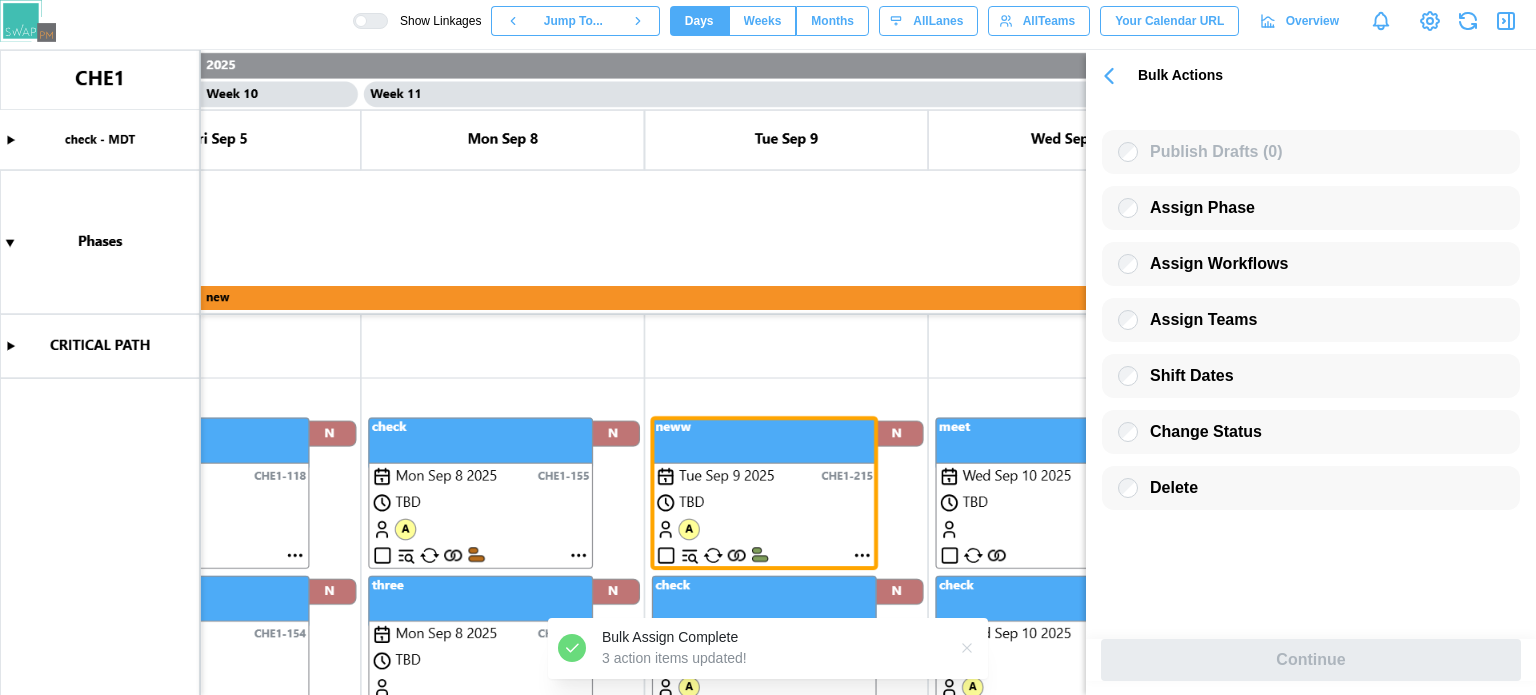 click 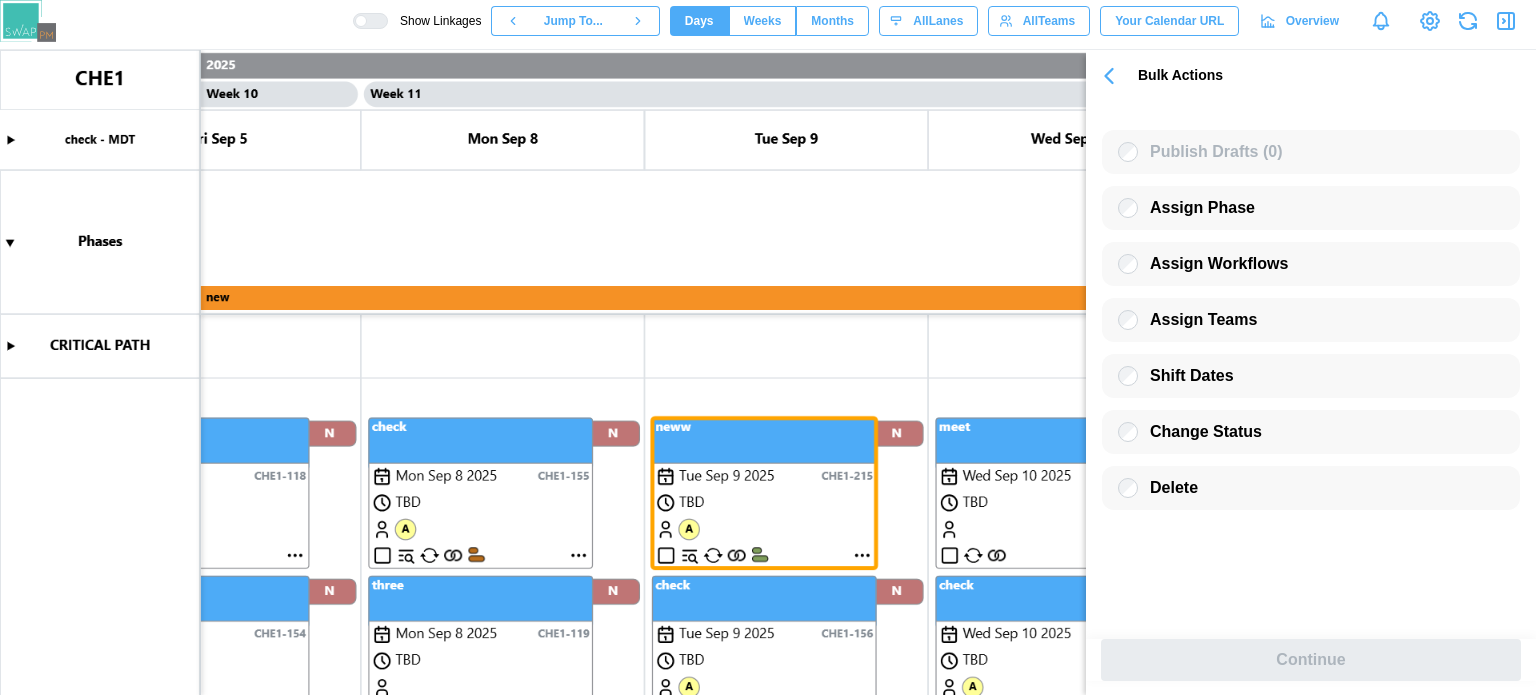 scroll, scrollTop: 0, scrollLeft: 0, axis: both 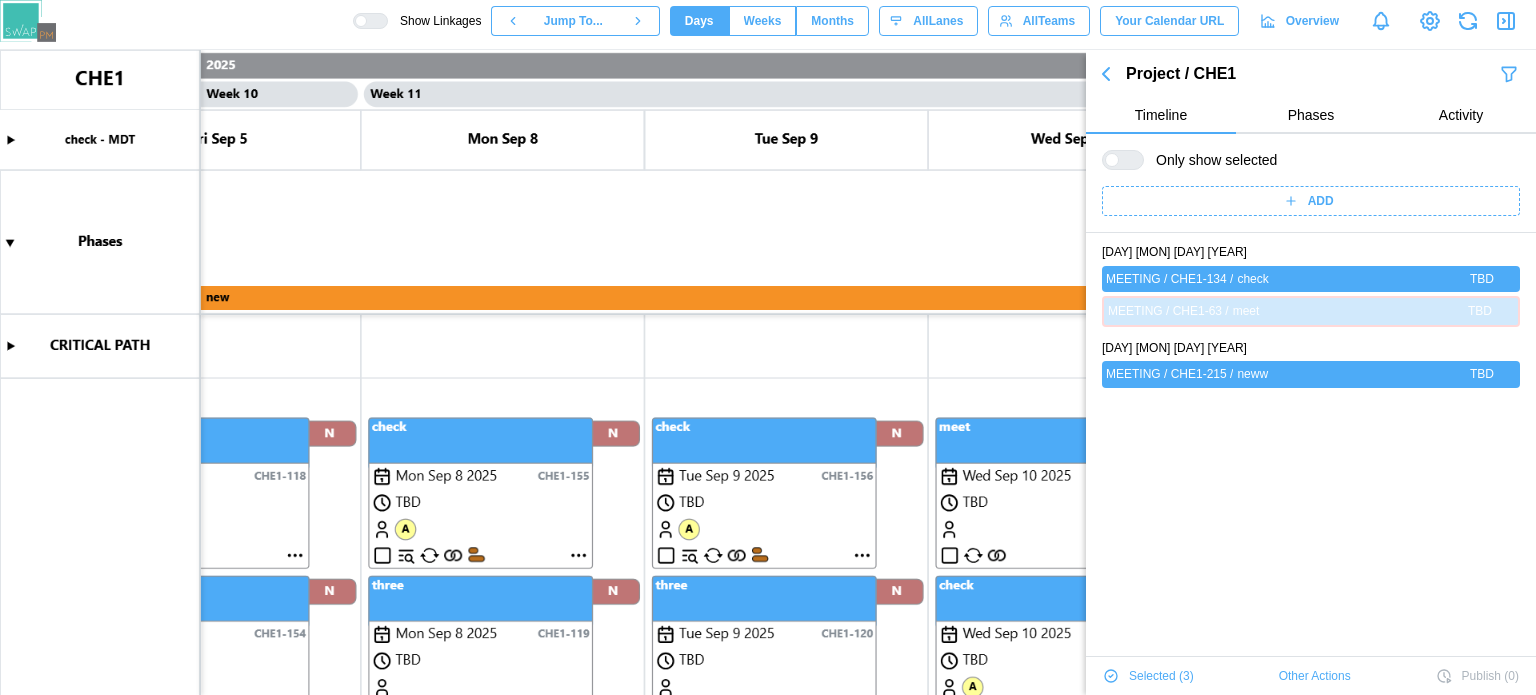 click 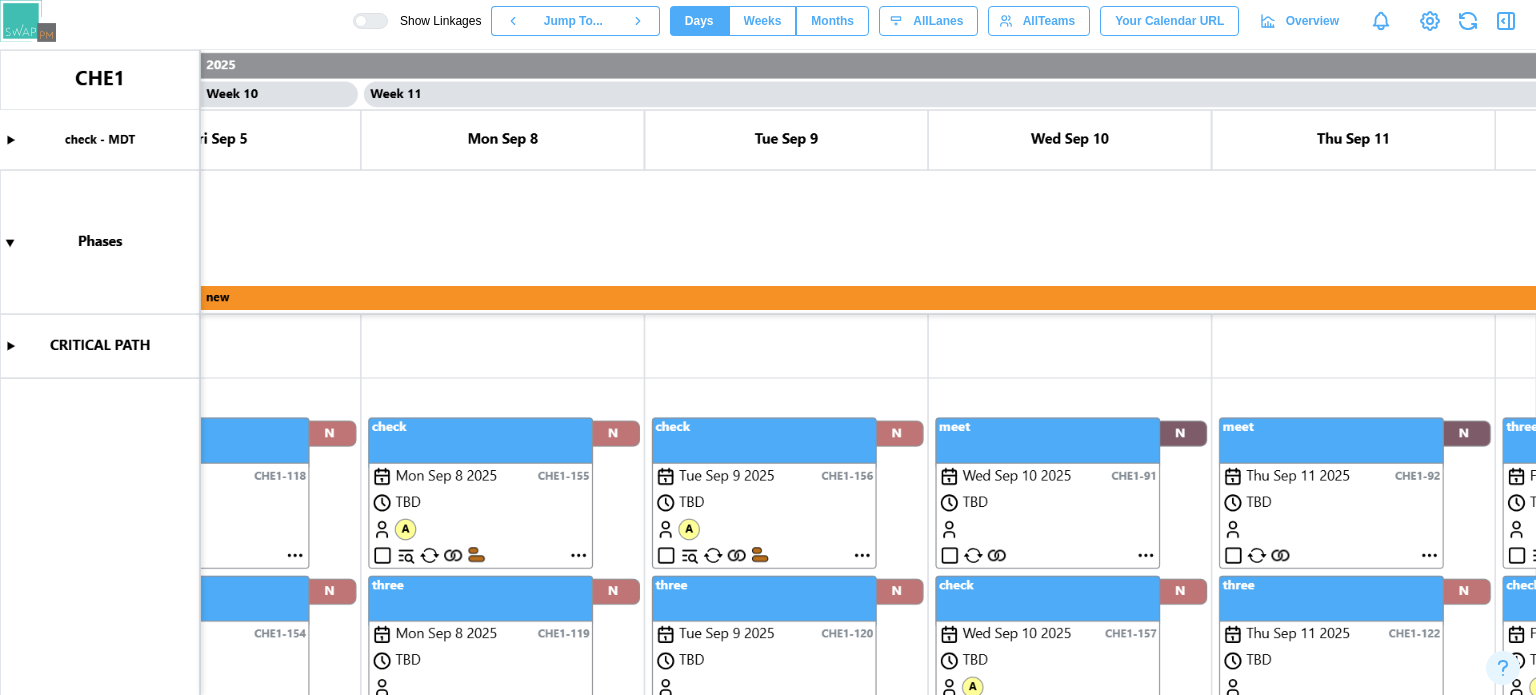 scroll, scrollTop: 2594, scrollLeft: 0, axis: vertical 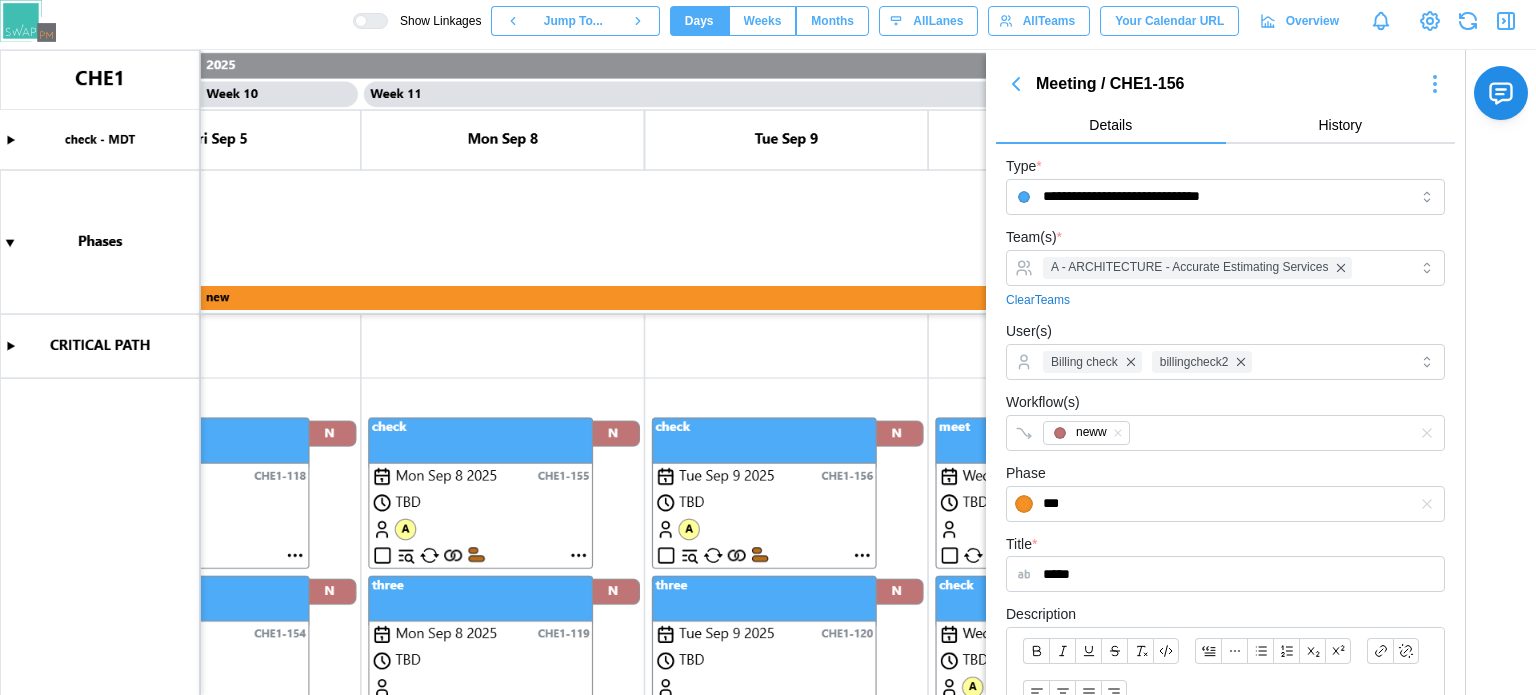 click at bounding box center [1435, 84] 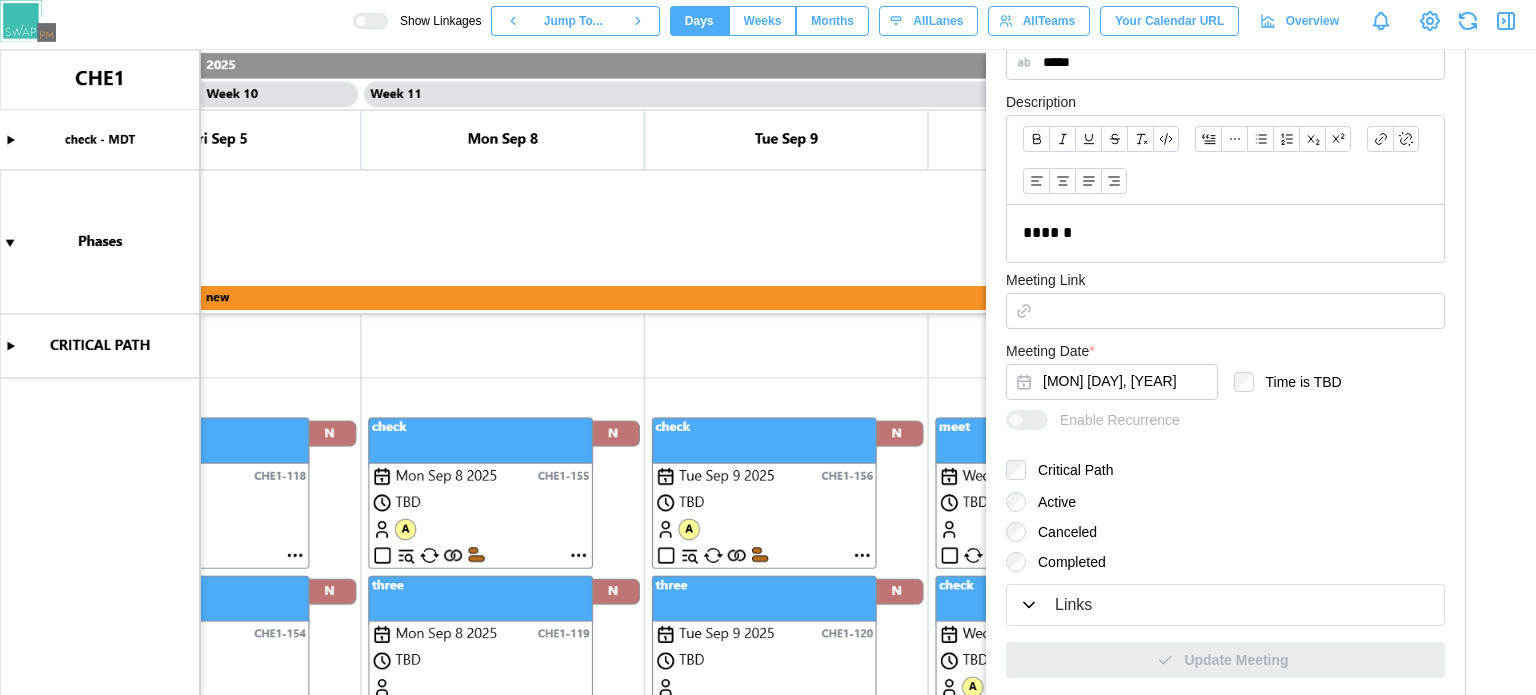 scroll, scrollTop: 0, scrollLeft: 0, axis: both 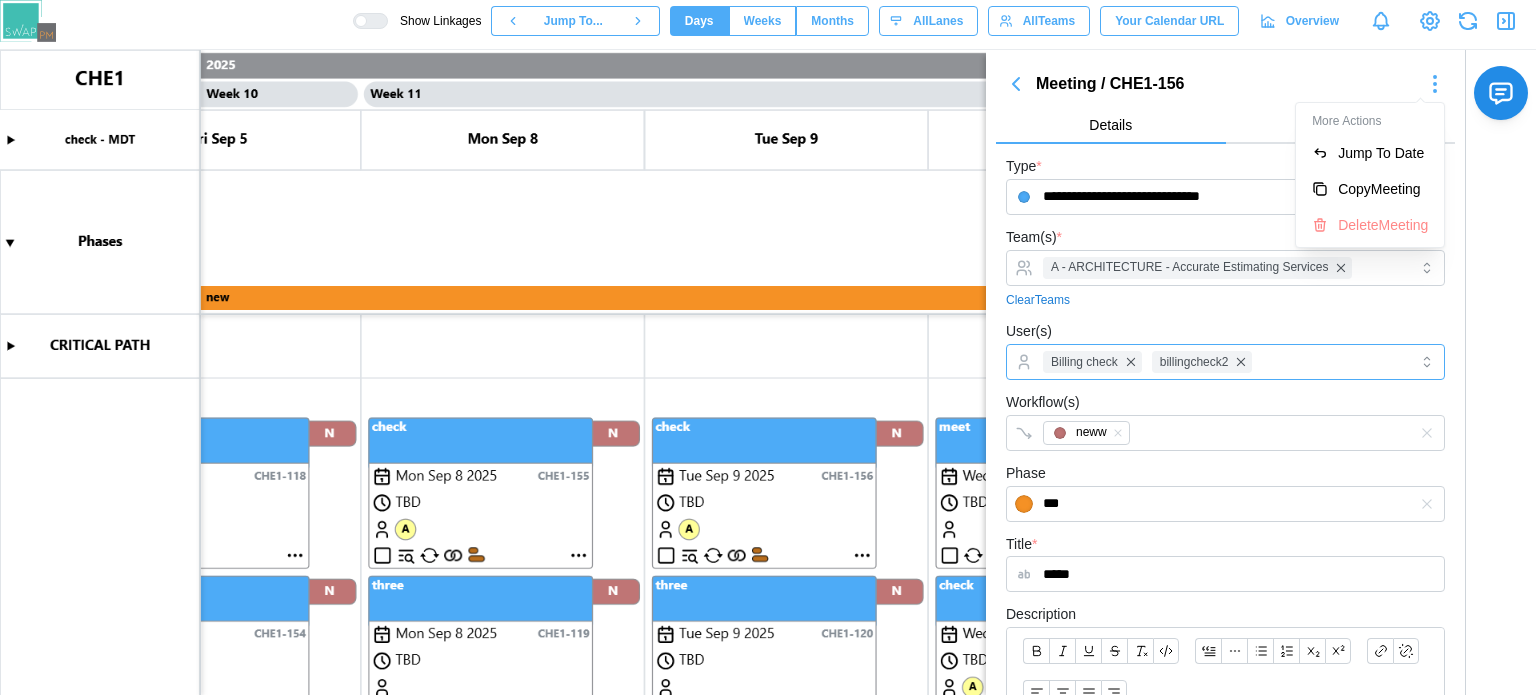 click on "Billing check billingcheck2" at bounding box center (1223, 362) 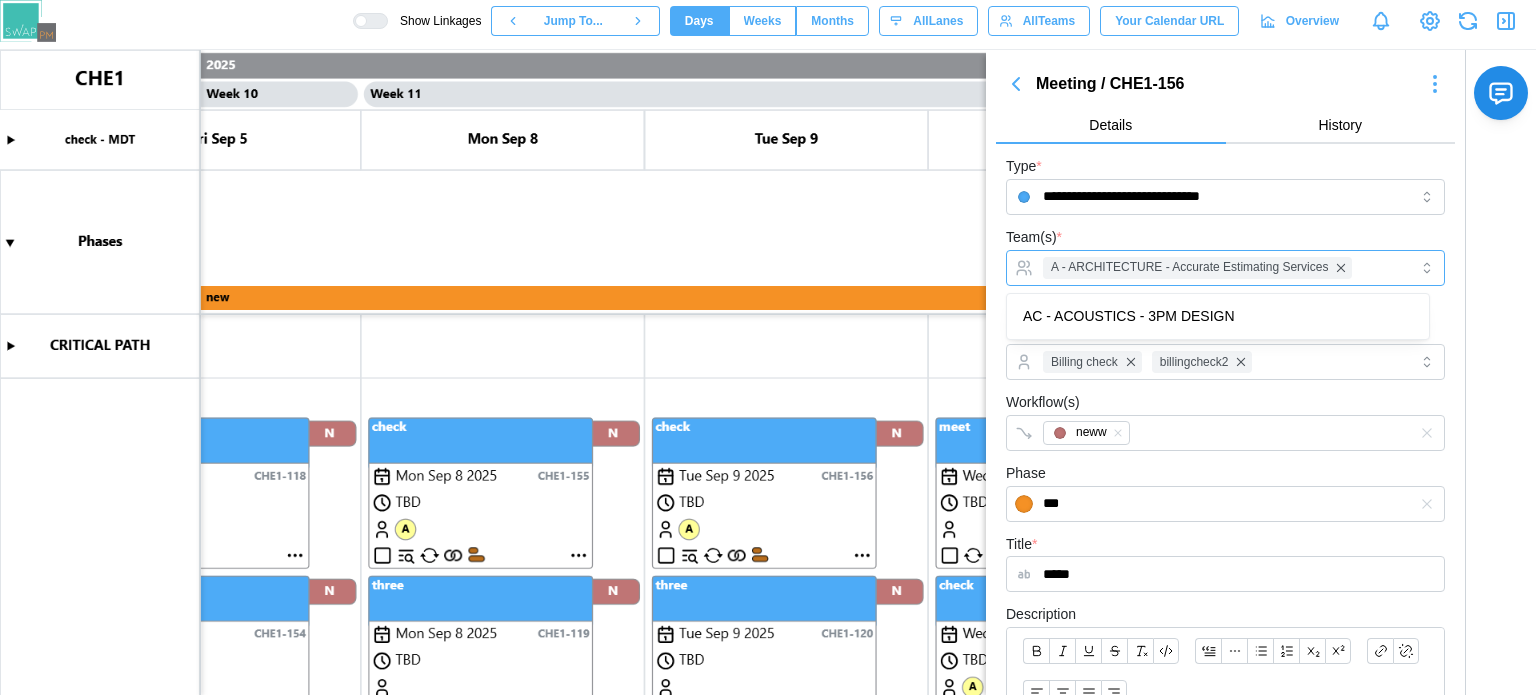 click on "A - ARCHITECTURE - Accurate Estimating Services" at bounding box center (1223, 268) 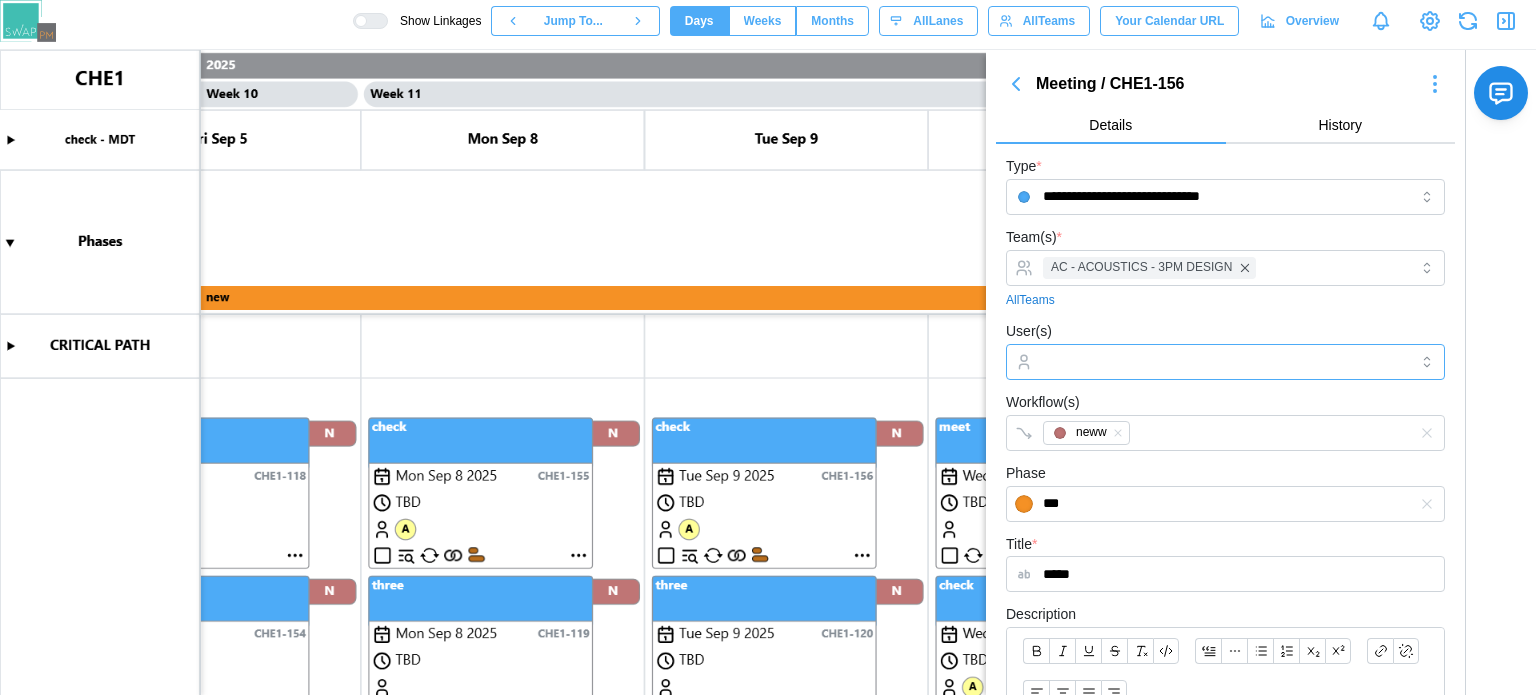 click on "User(s)" at bounding box center (1225, 362) 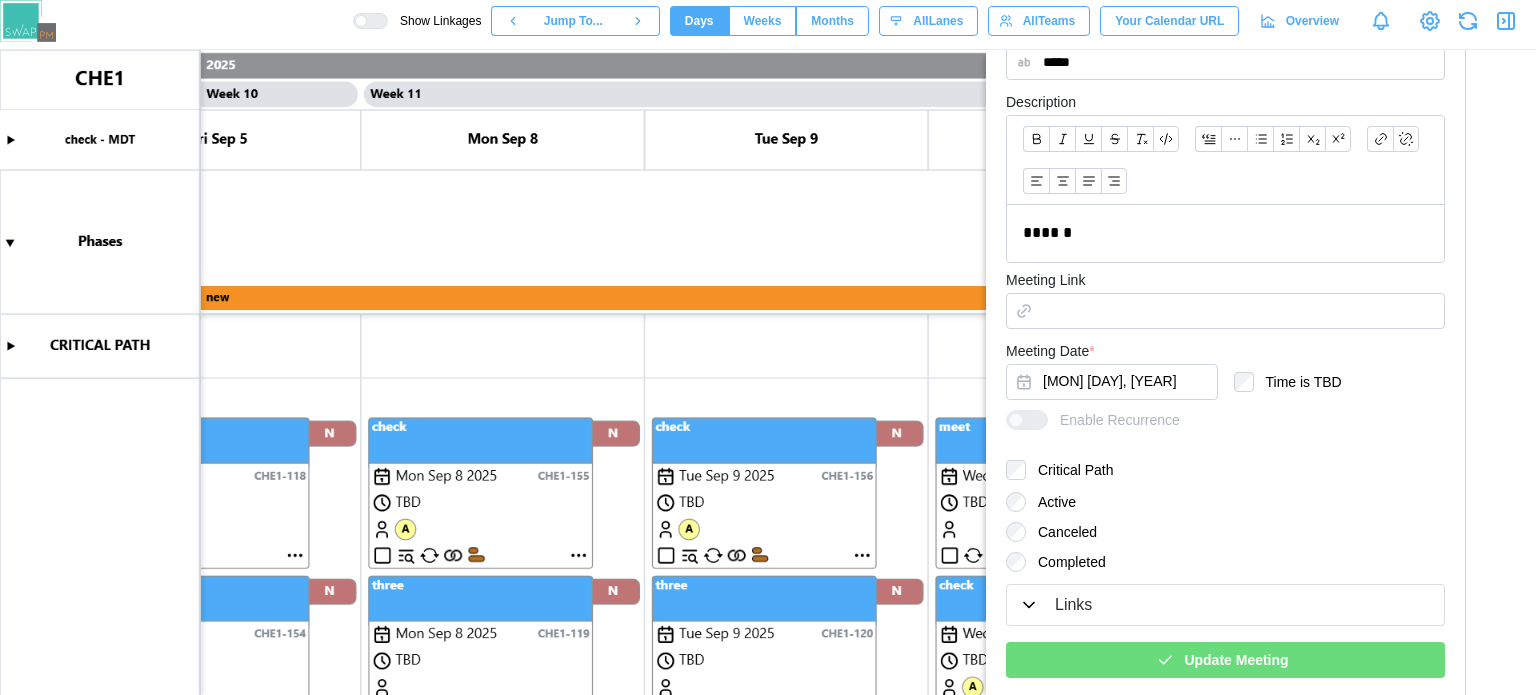 click on "Update   Meeting" at bounding box center (1236, 660) 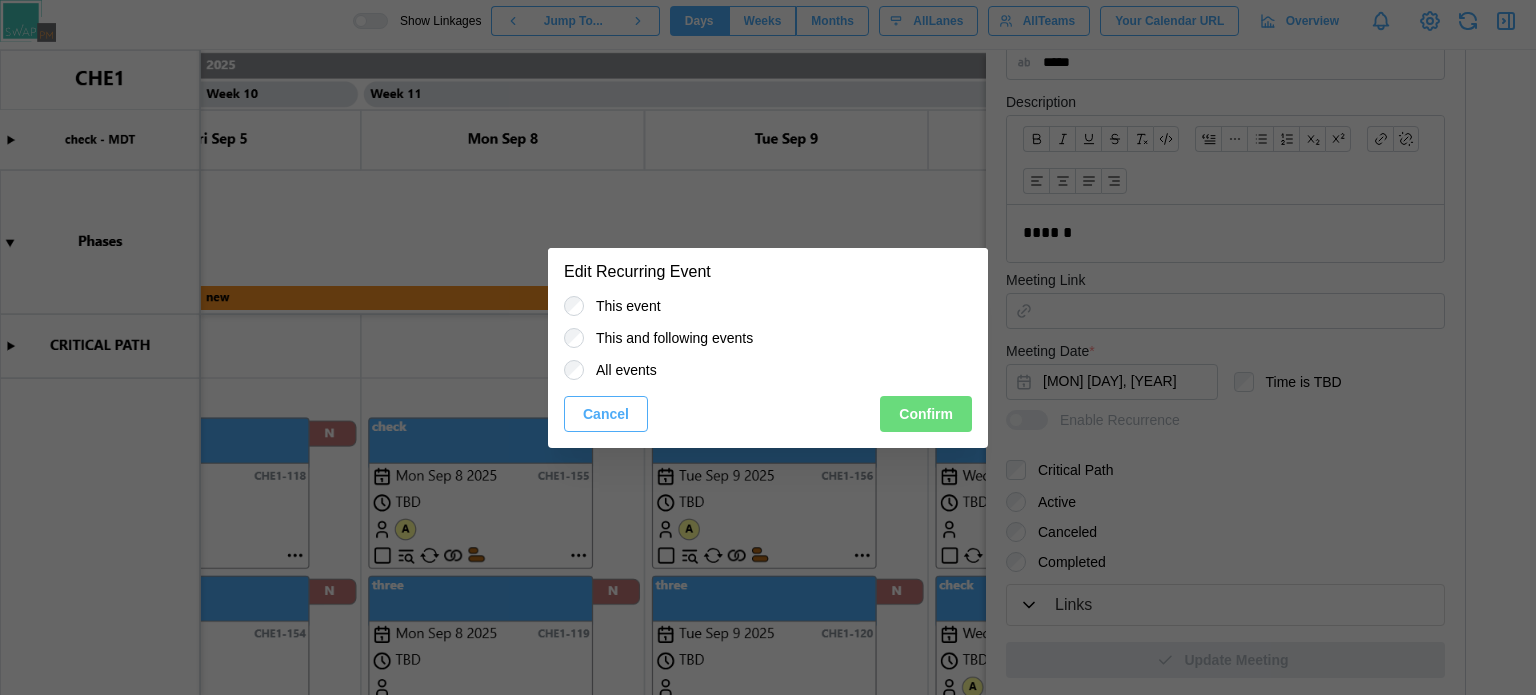 click on "Confirm" at bounding box center [926, 414] 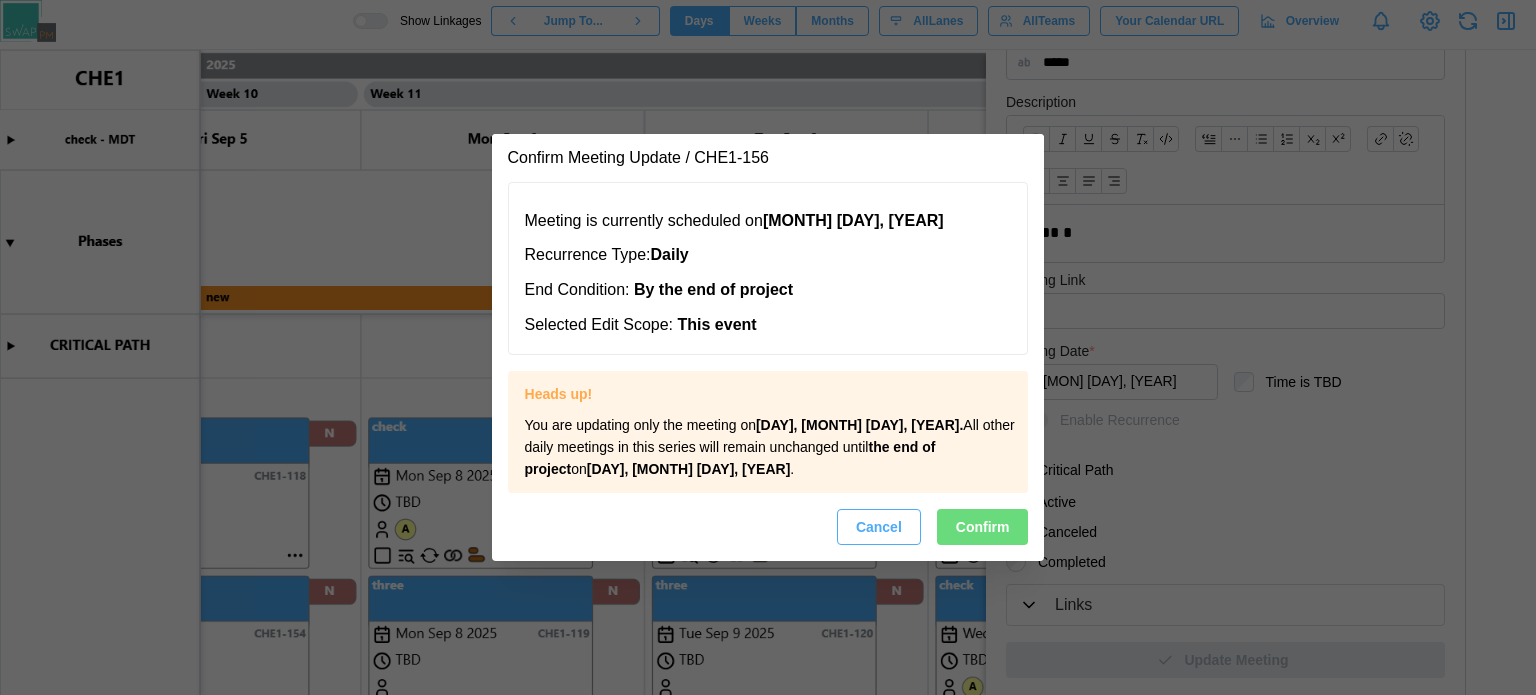 click on "Confirm" at bounding box center [983, 527] 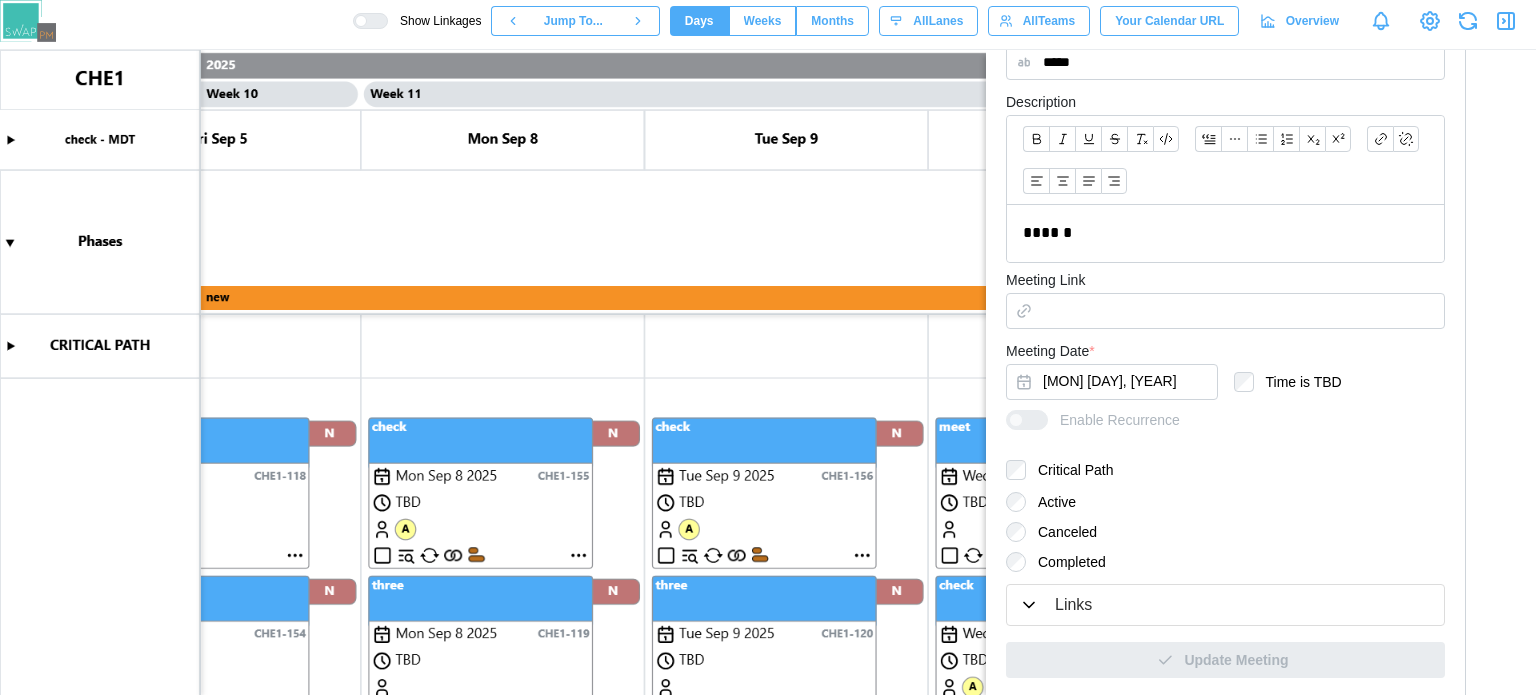 scroll, scrollTop: 0, scrollLeft: 0, axis: both 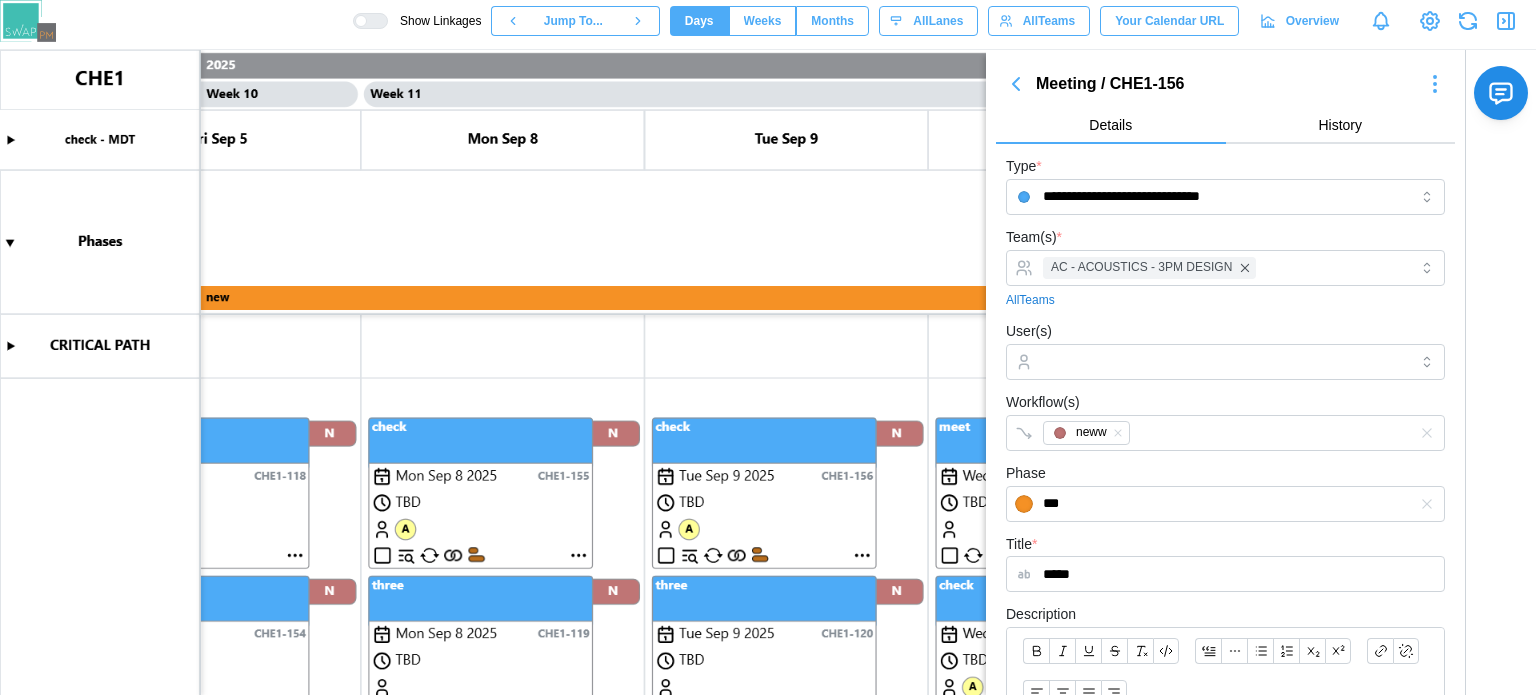 click 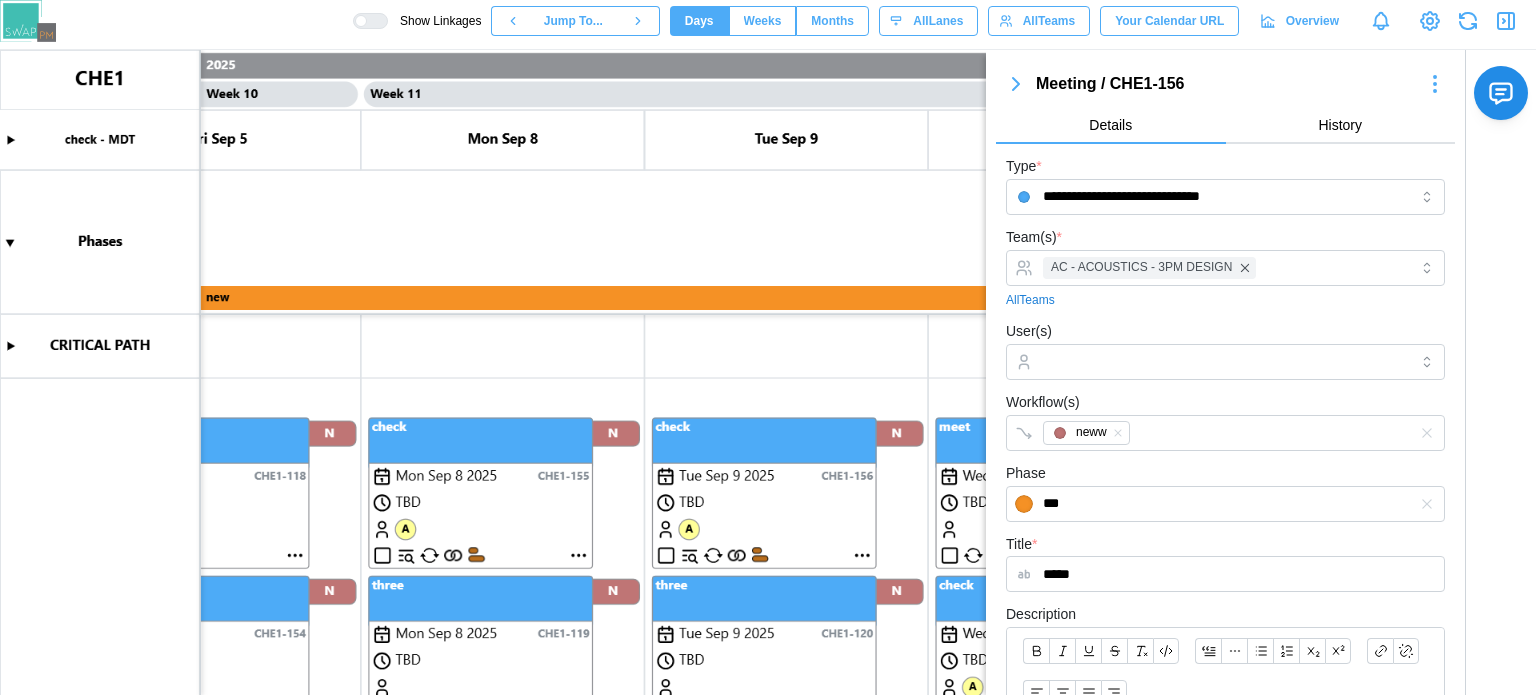 click 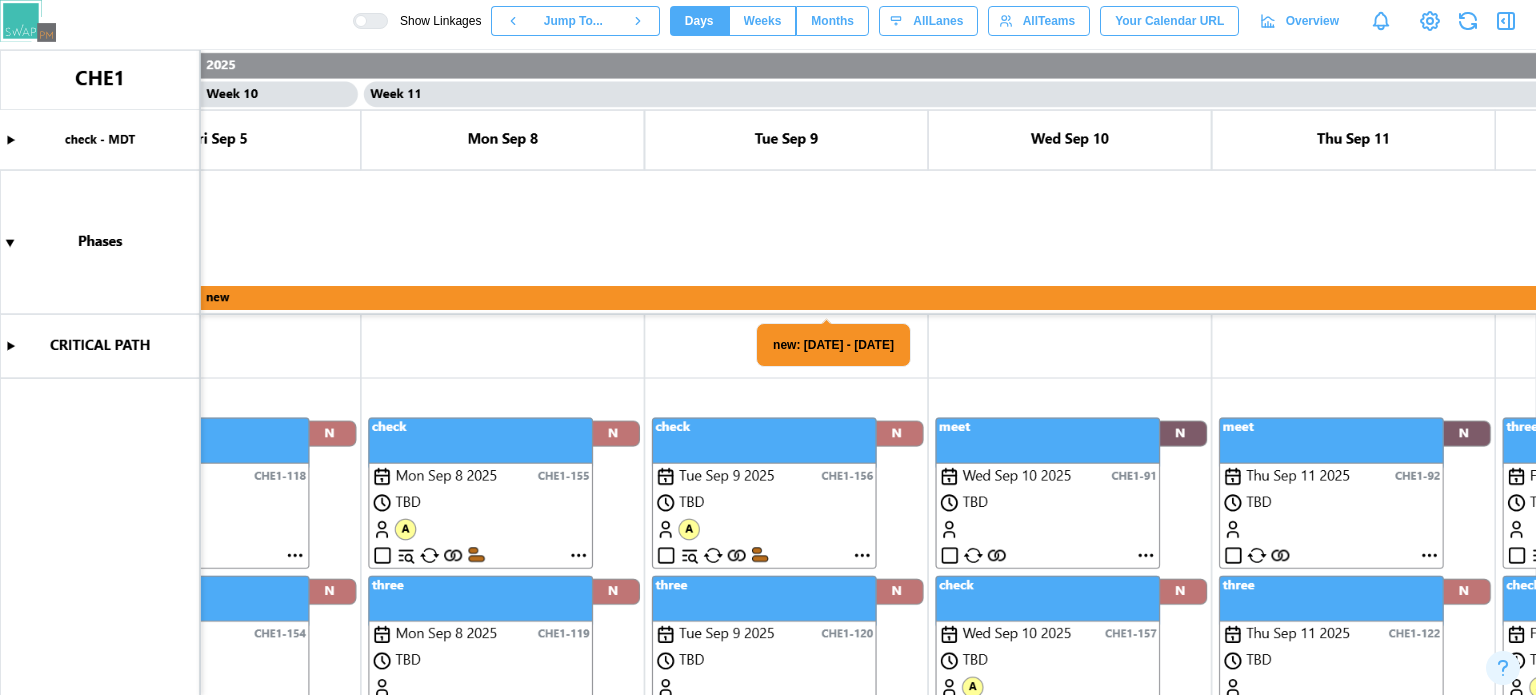 click at bounding box center (768, 372) 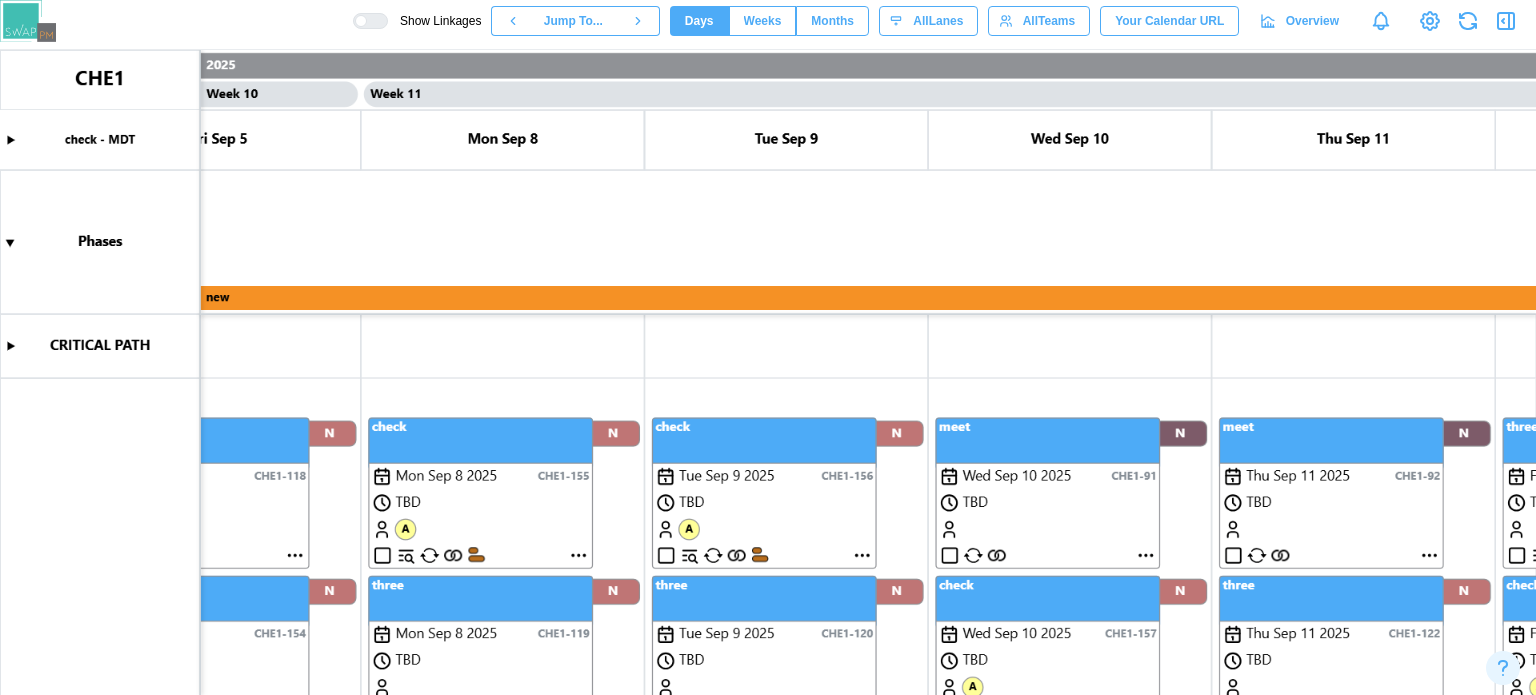 type 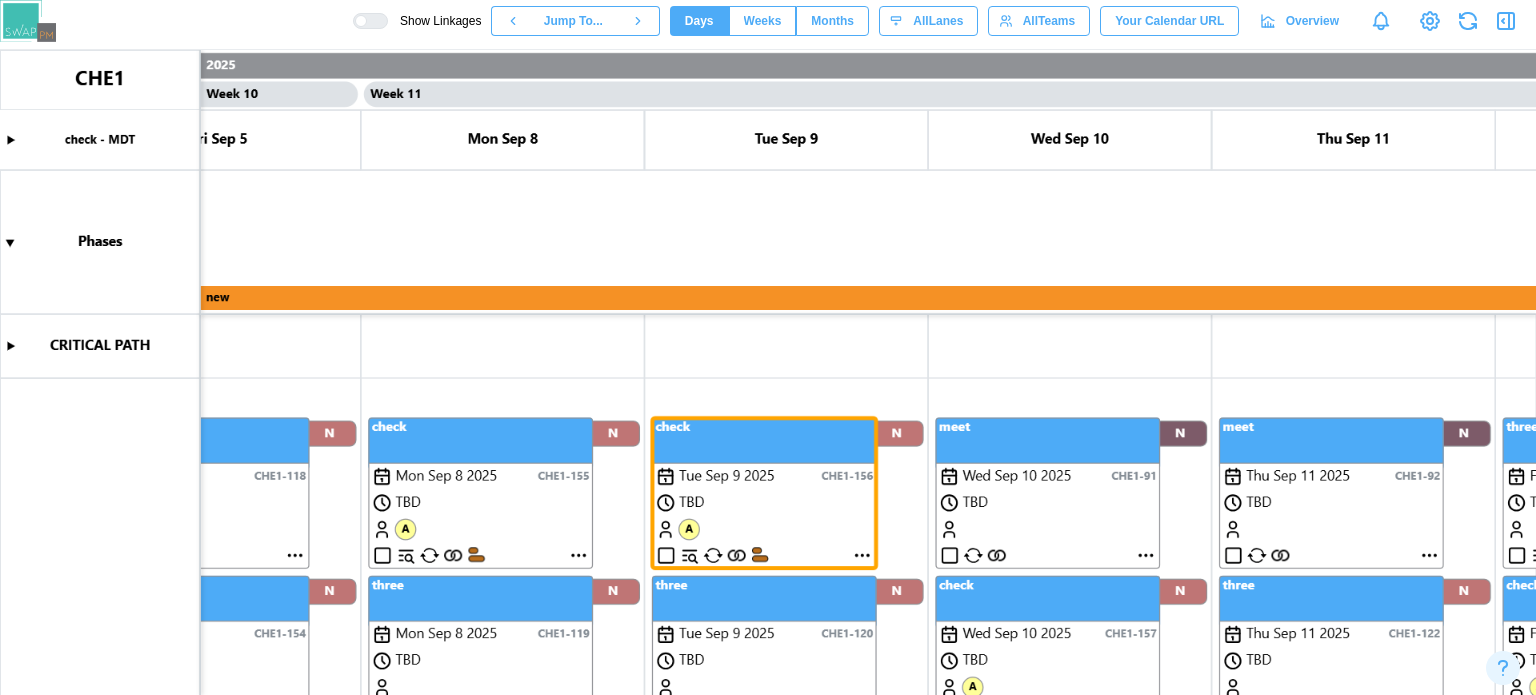 scroll, scrollTop: 34, scrollLeft: 0, axis: vertical 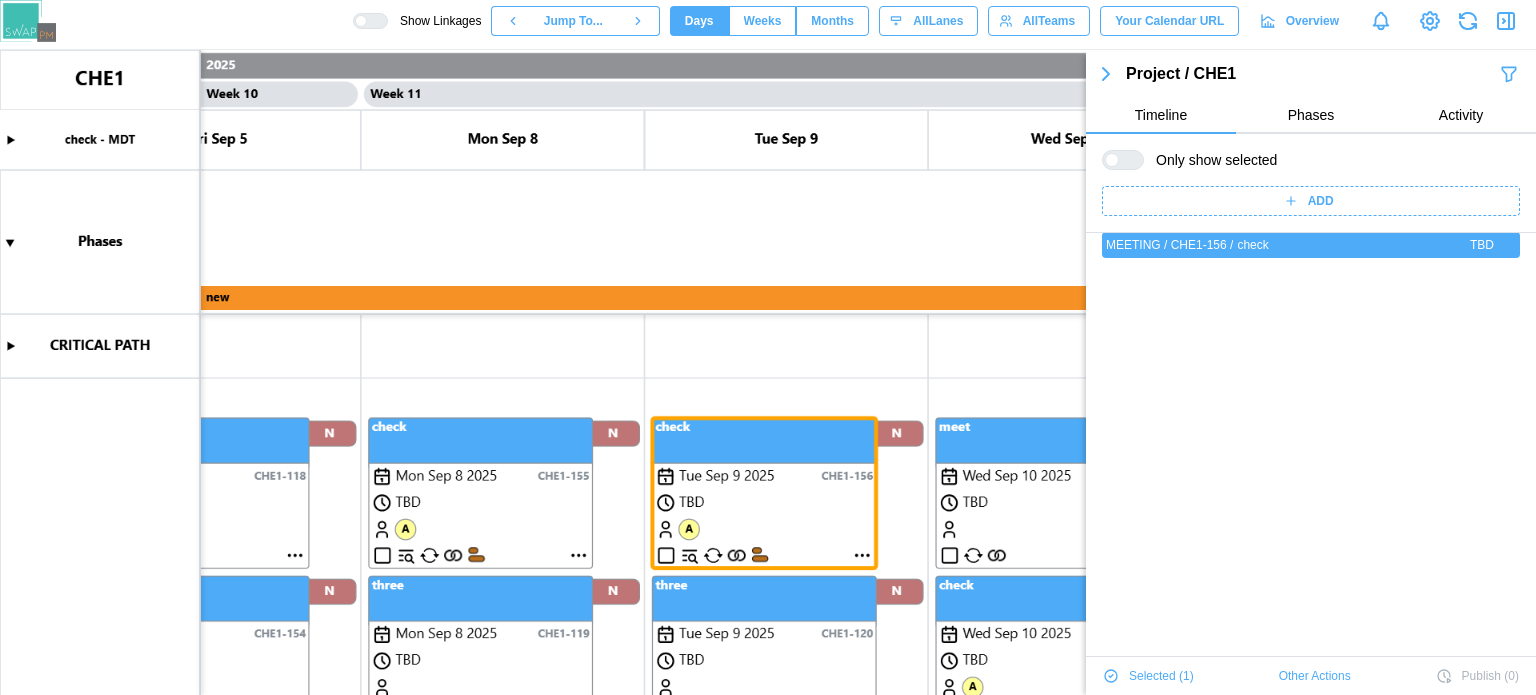 click on "Other Actions" at bounding box center (1315, 676) 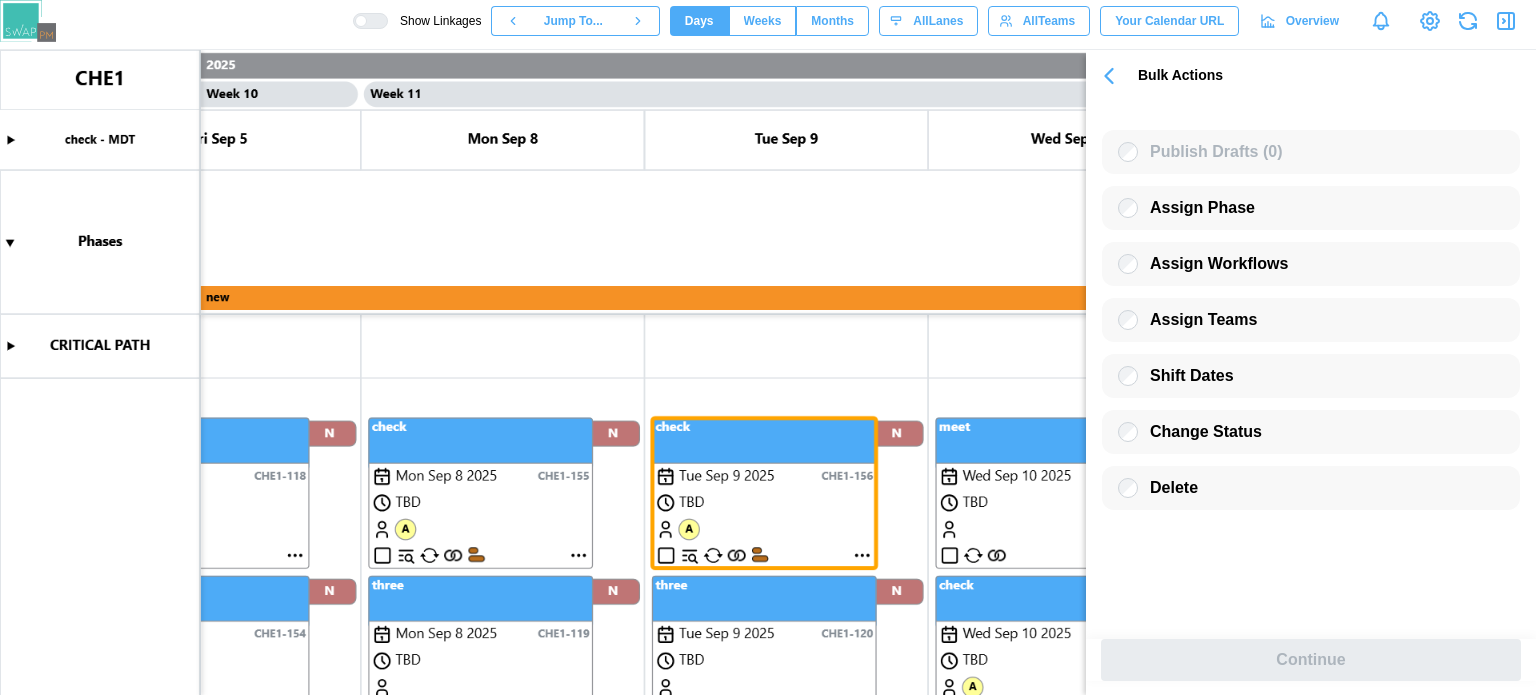 click 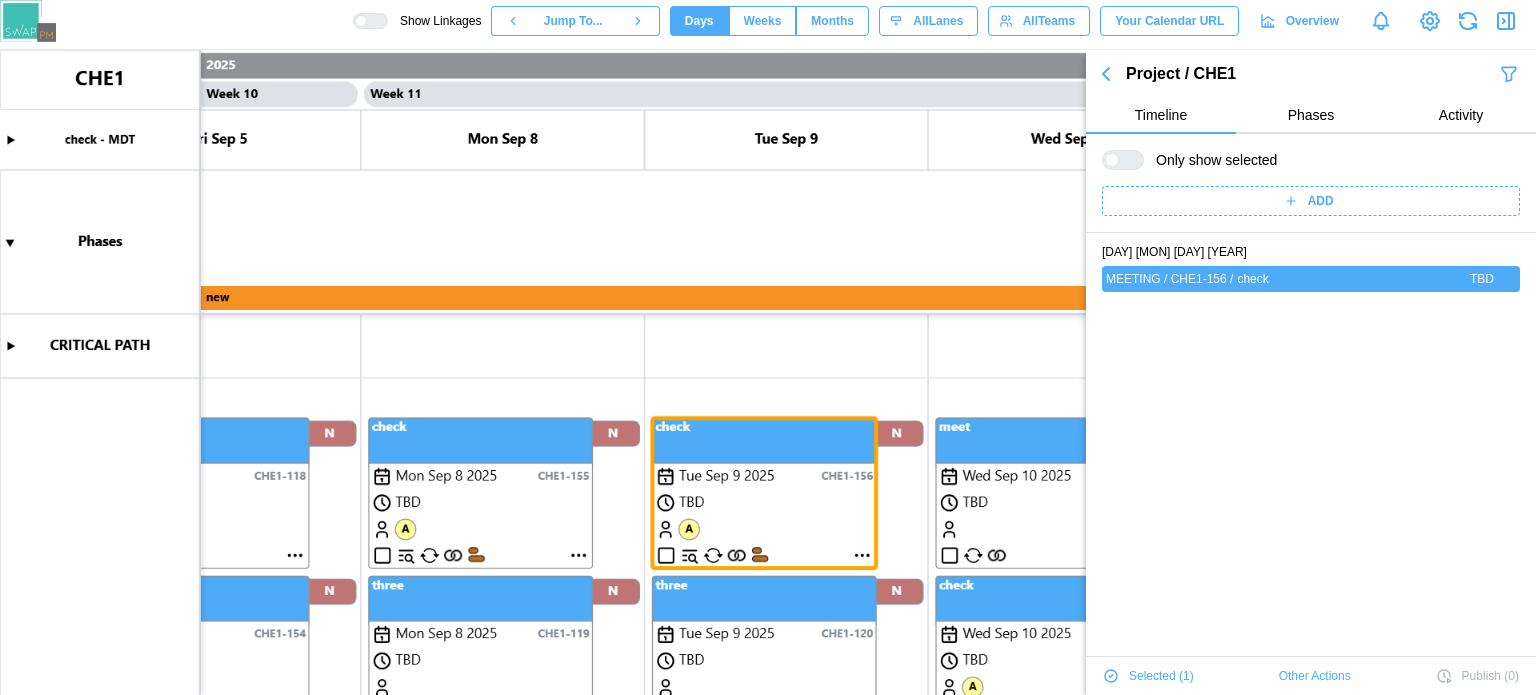 scroll, scrollTop: 0, scrollLeft: 0, axis: both 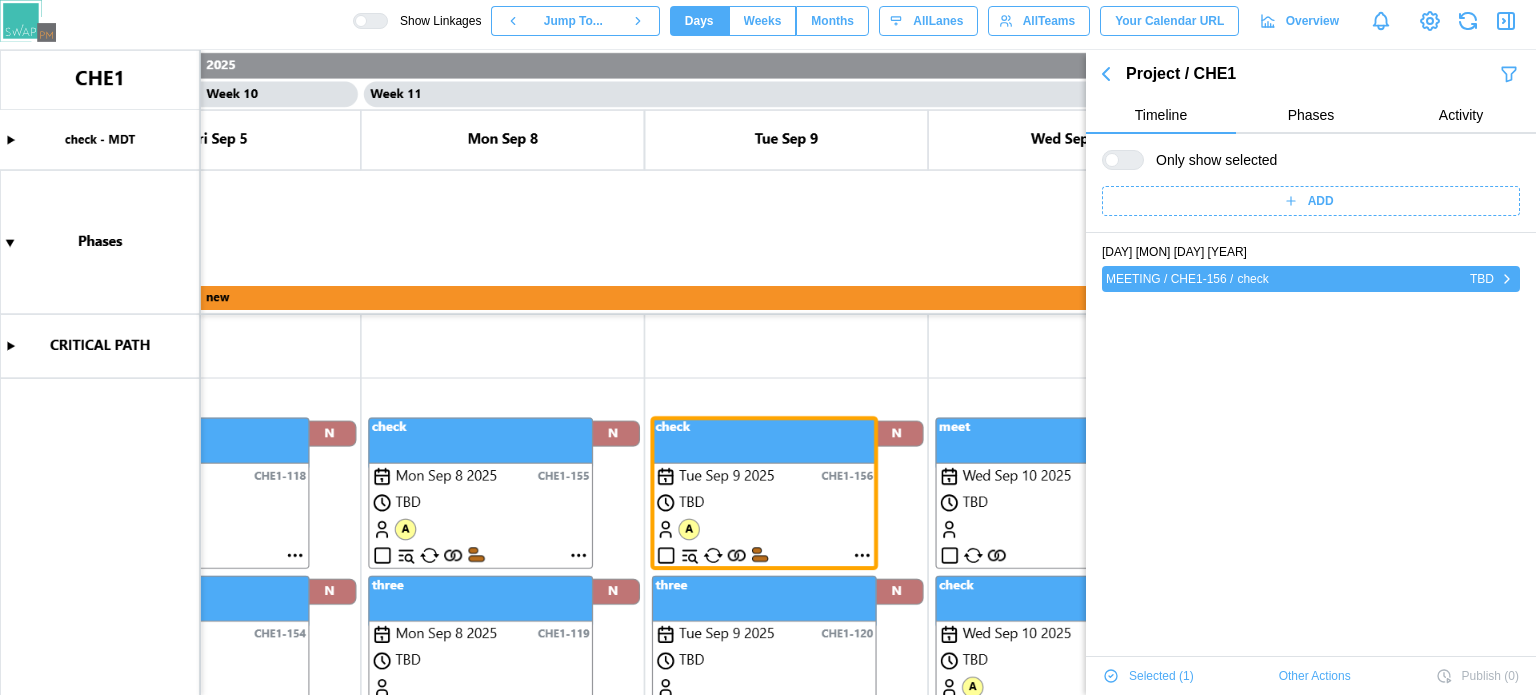 click 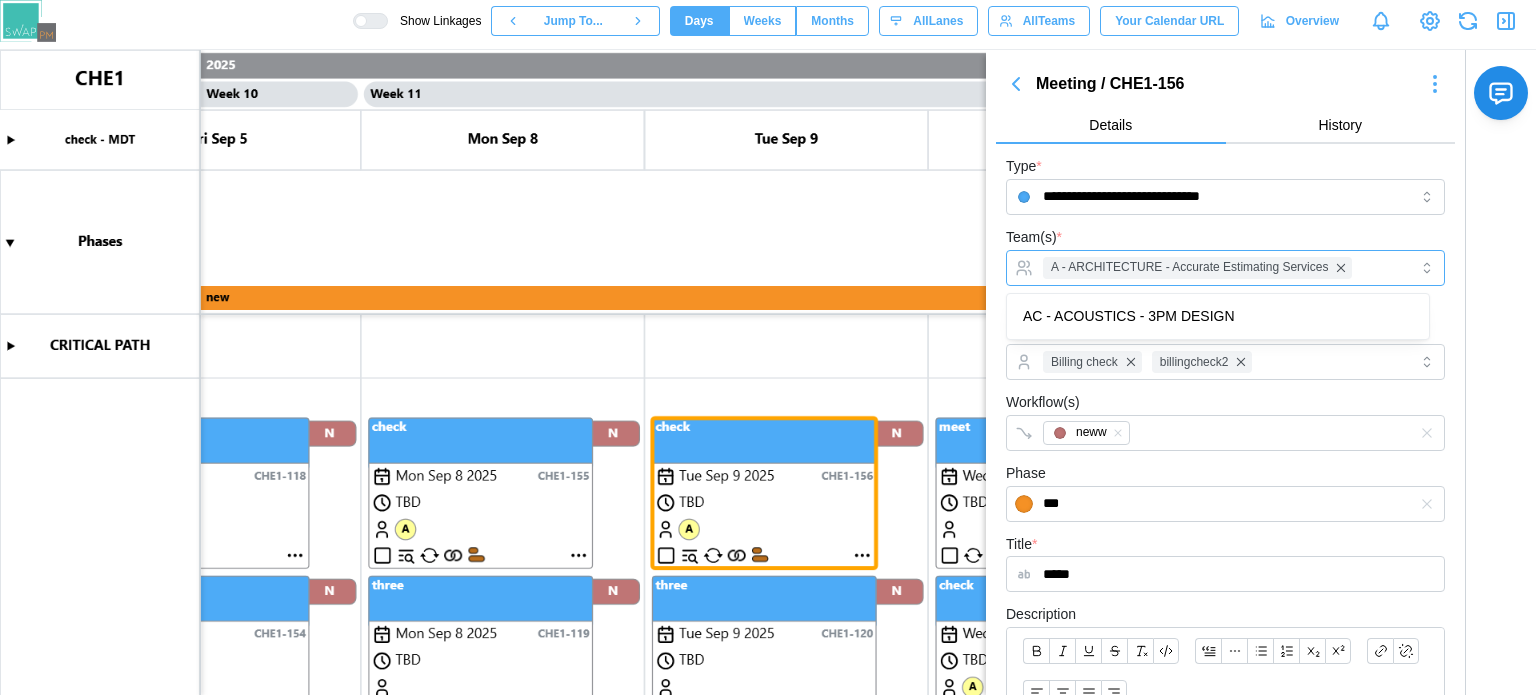 click on "A - ARCHITECTURE - Accurate Estimating Services" at bounding box center [1223, 268] 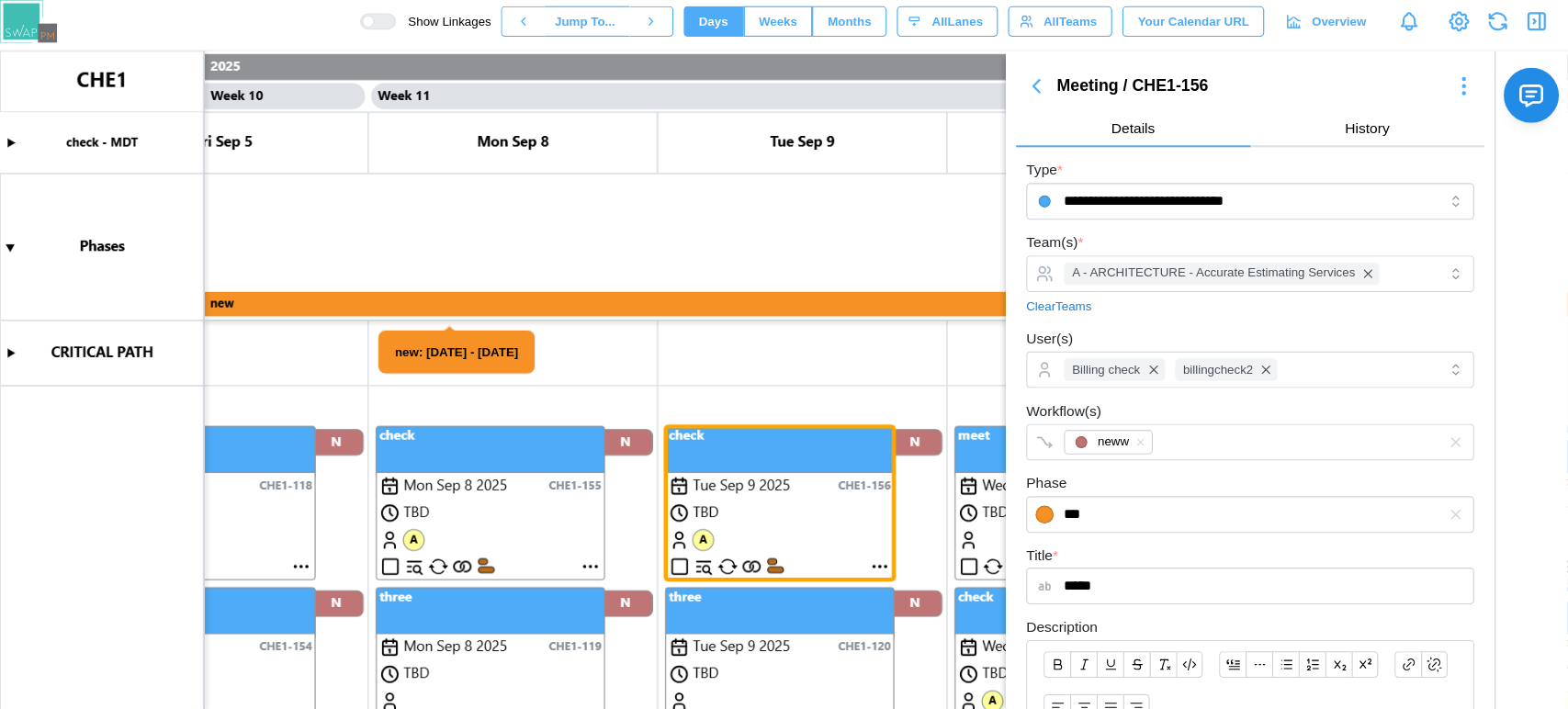 scroll, scrollTop: 0, scrollLeft: 0, axis: both 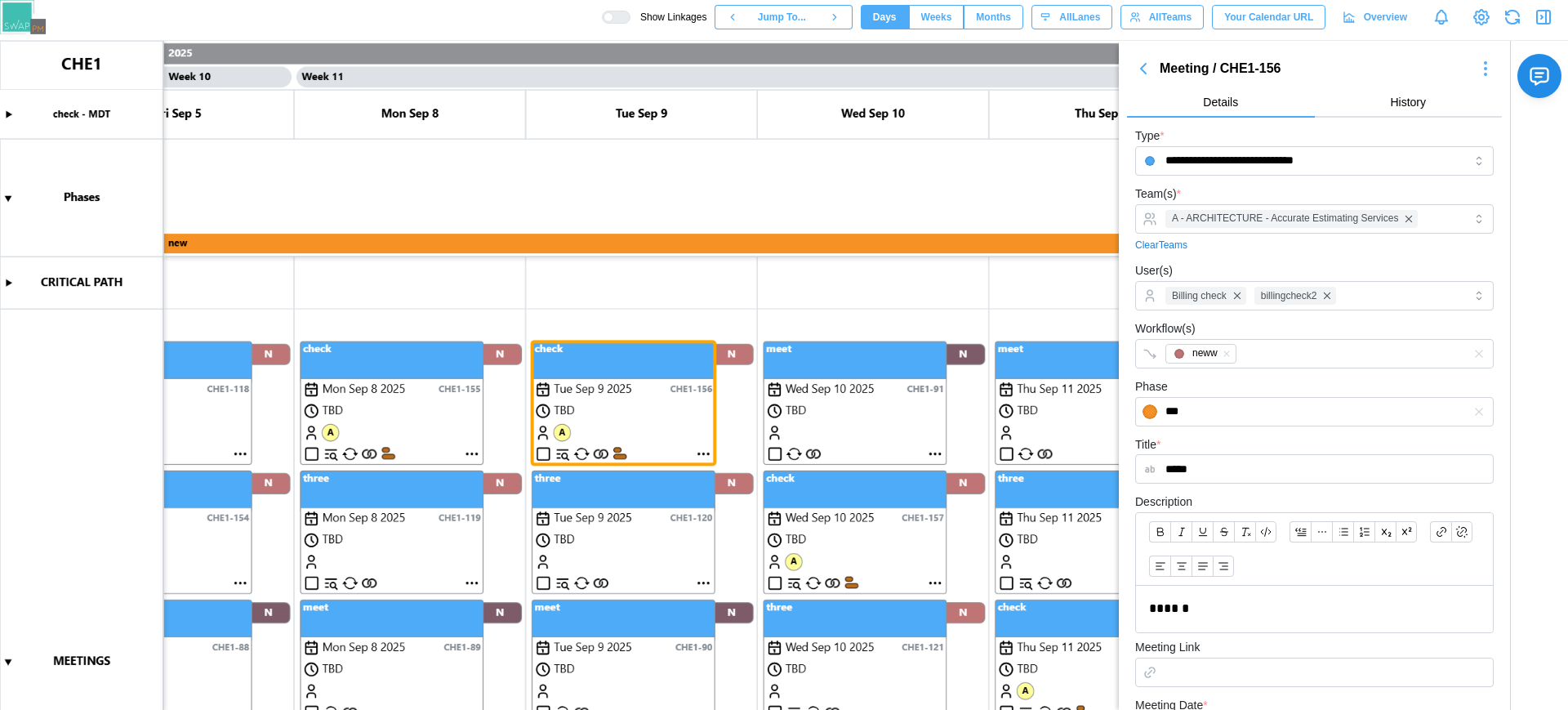drag, startPoint x: 1120, startPoint y: 0, endPoint x: 707, endPoint y: 258, distance: 486.96304 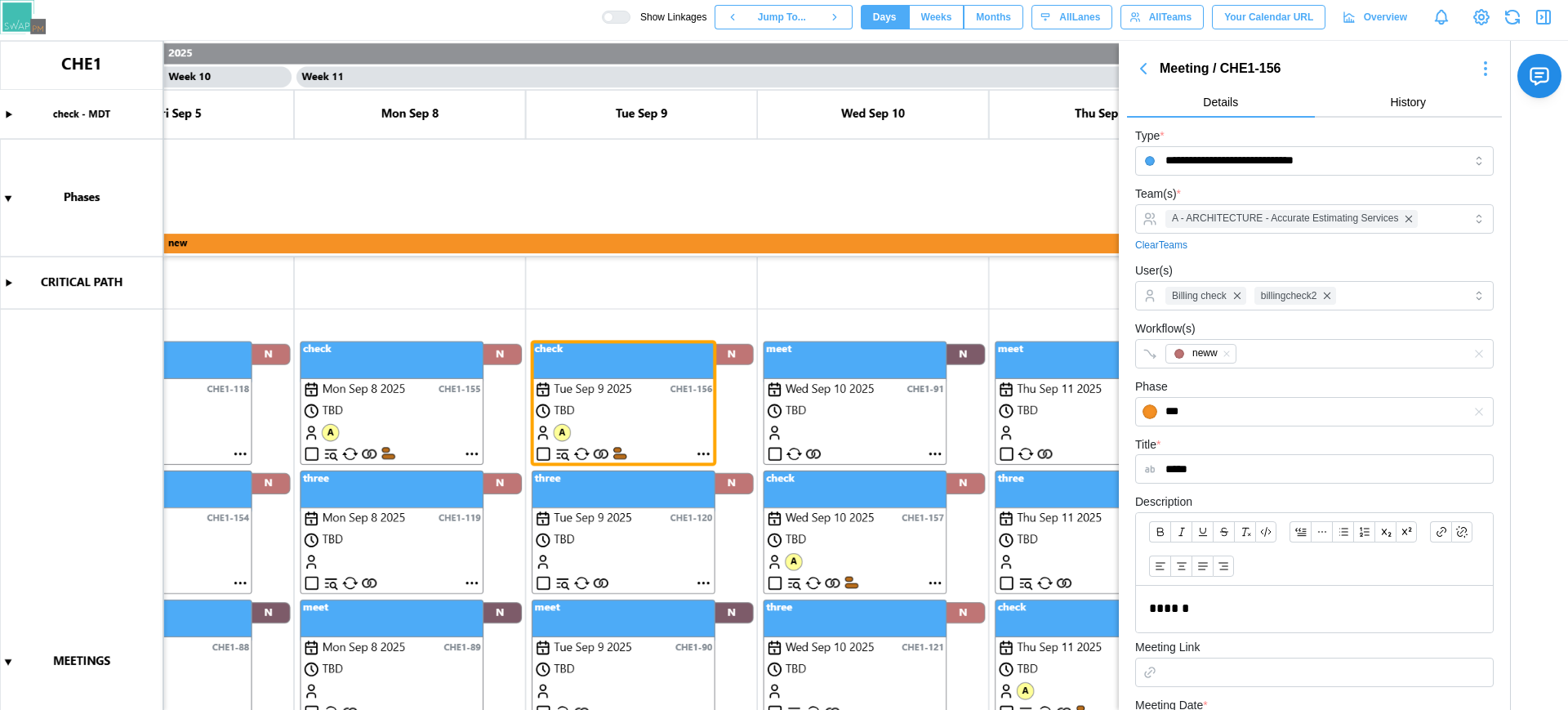 click at bounding box center (784, 375) 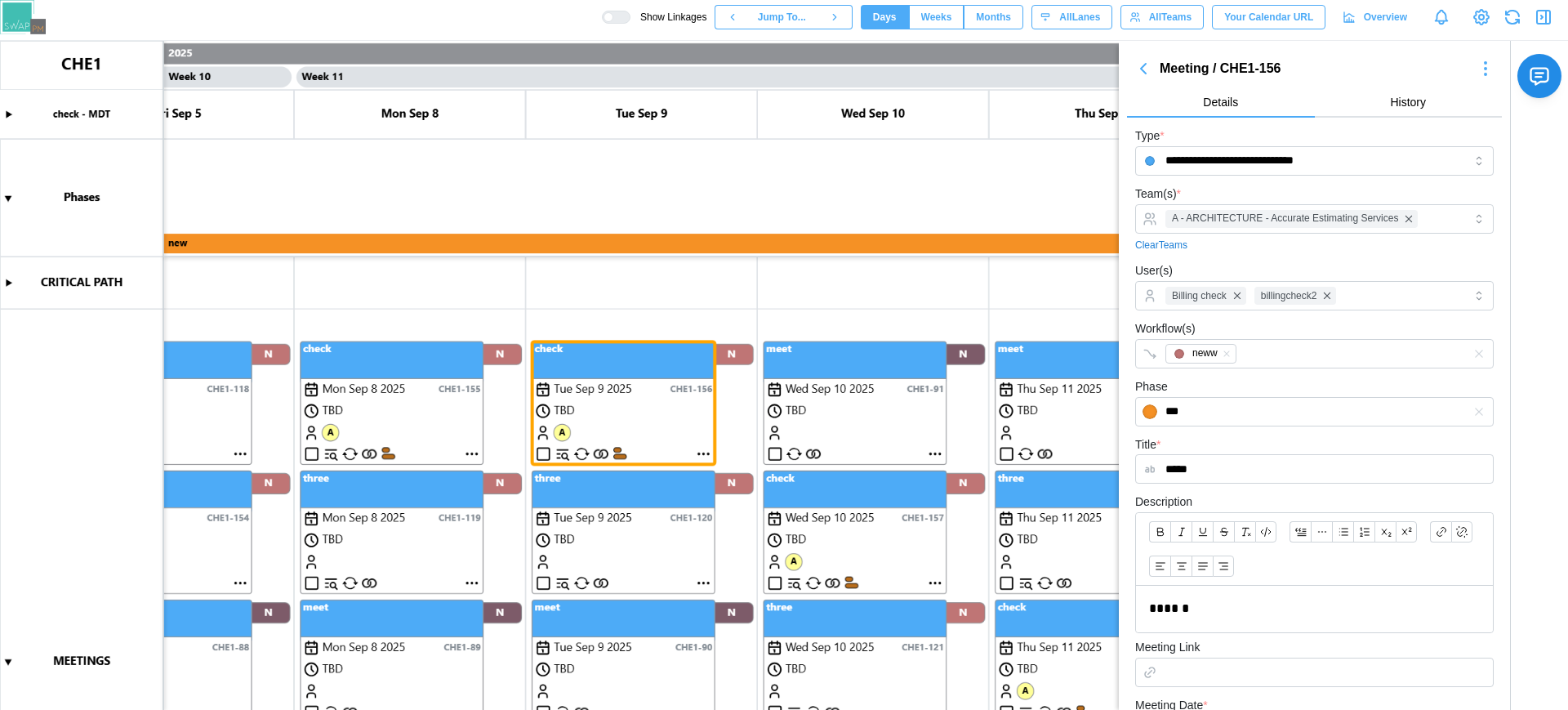 click 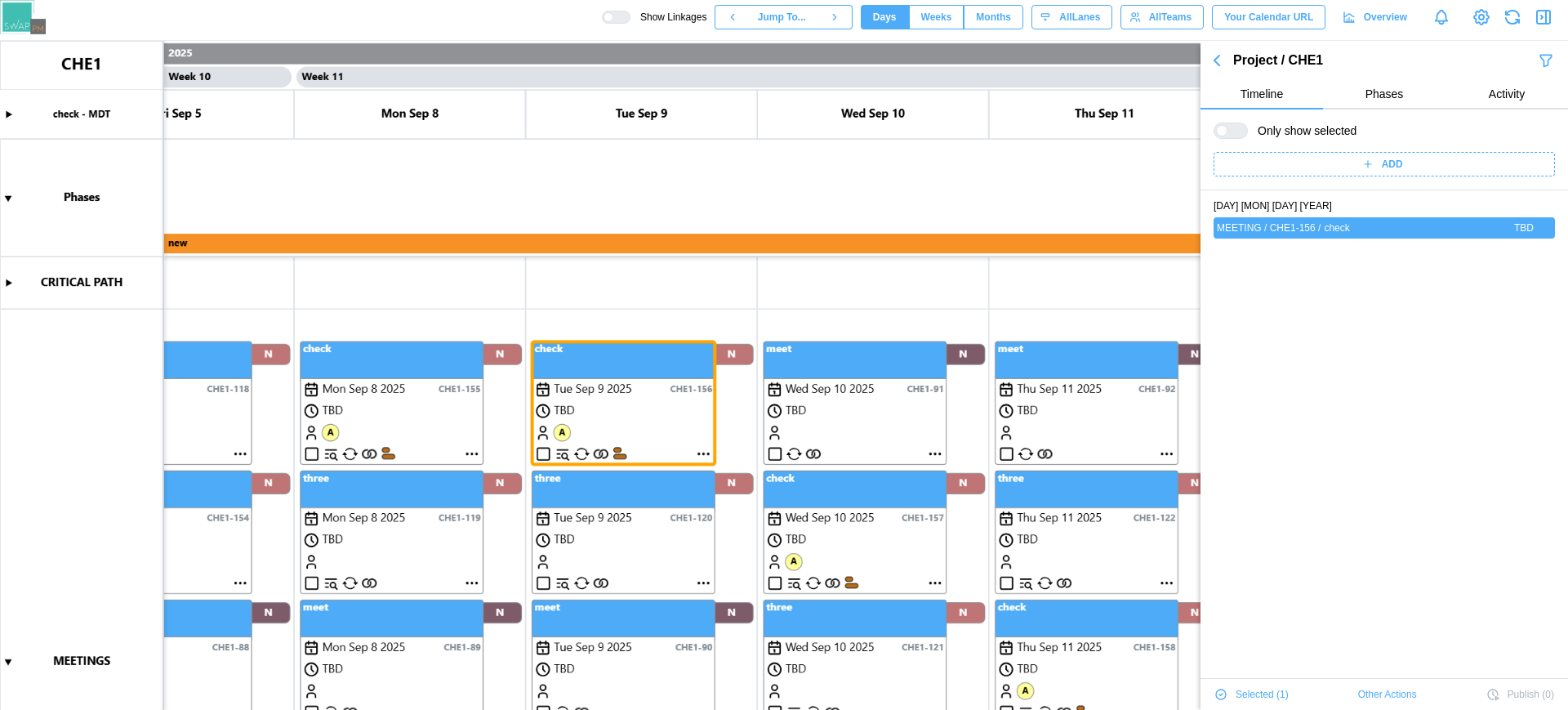 scroll, scrollTop: 0, scrollLeft: 0, axis: both 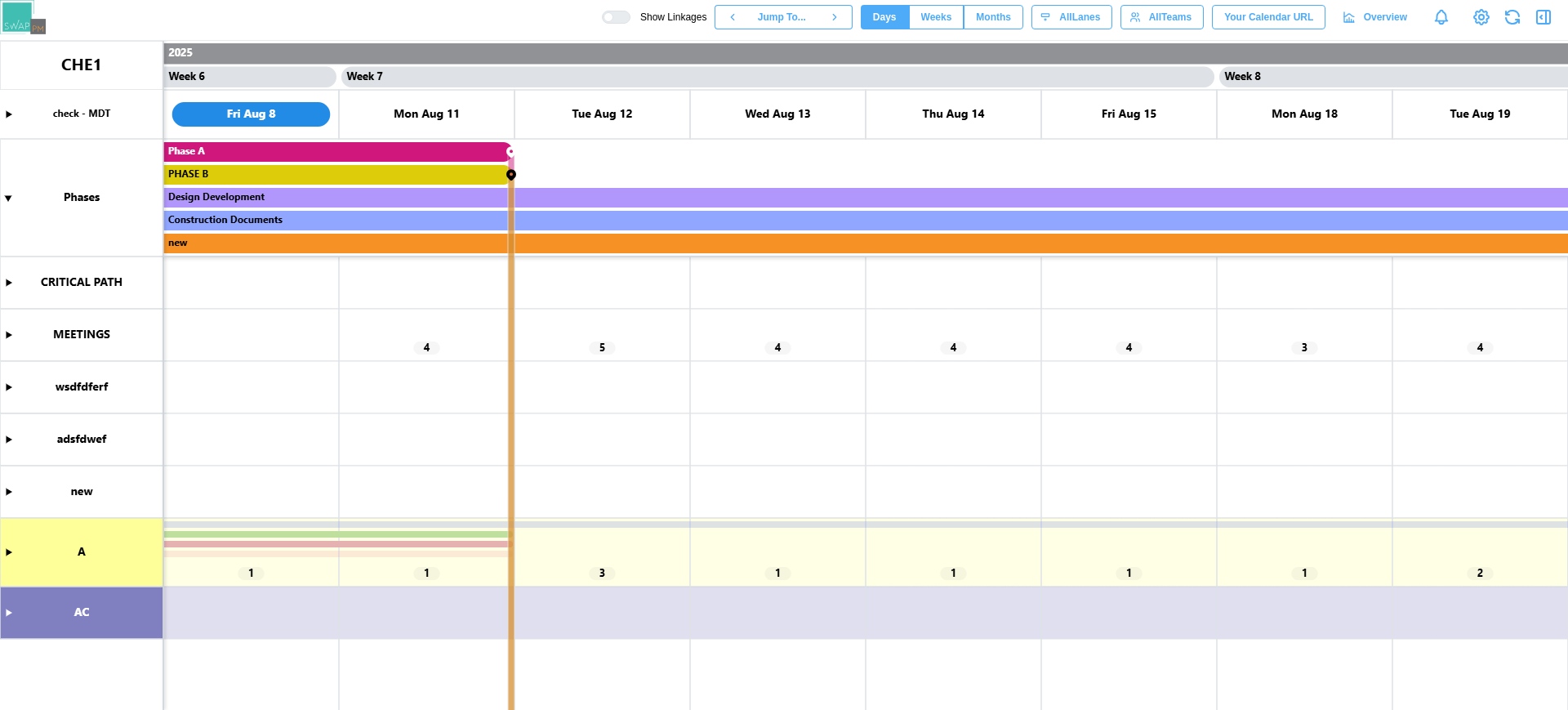 click at bounding box center (784, 375) 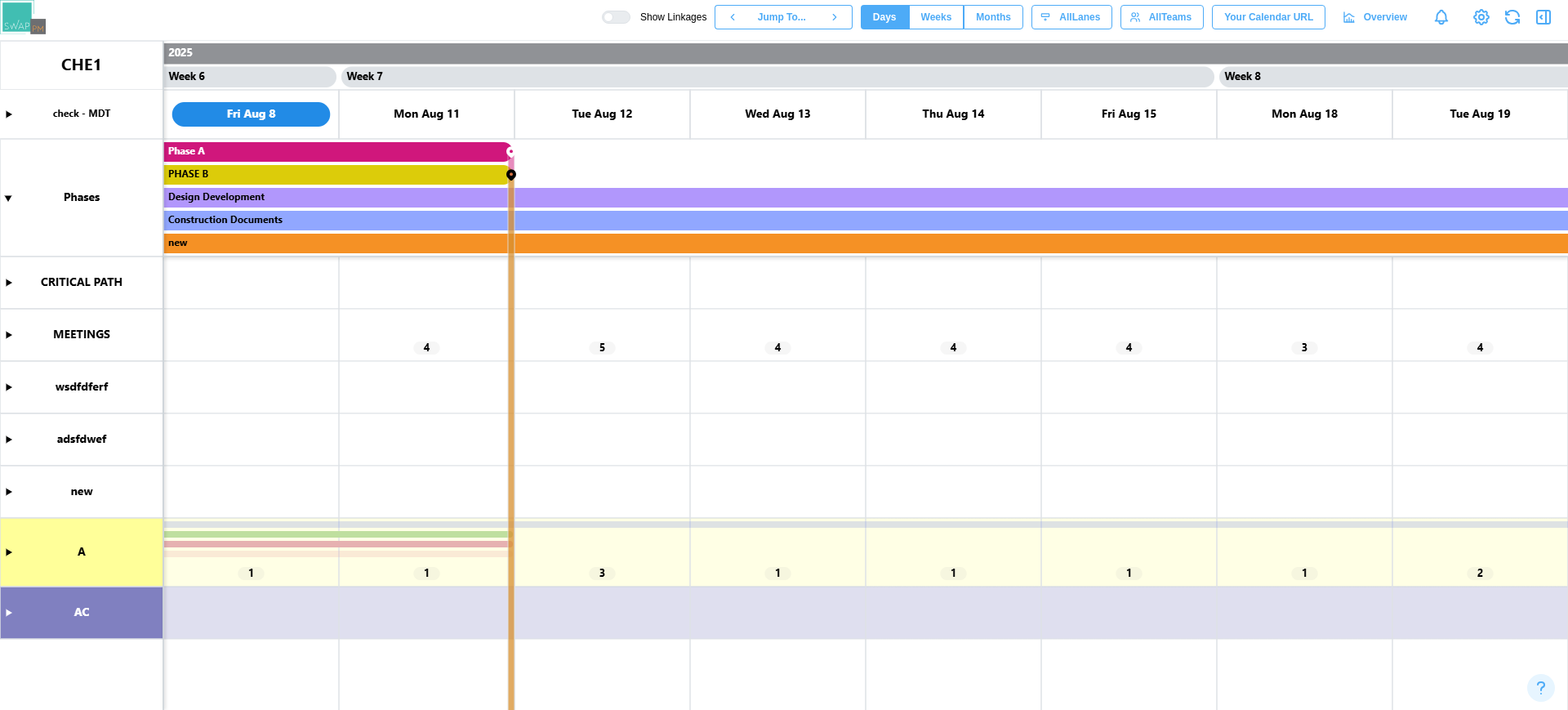 click on "Show Linkages Jump To... Days Weeks Months days All  Lanes All  Teams Your Calendar URL Overview" at bounding box center (1085, 17) 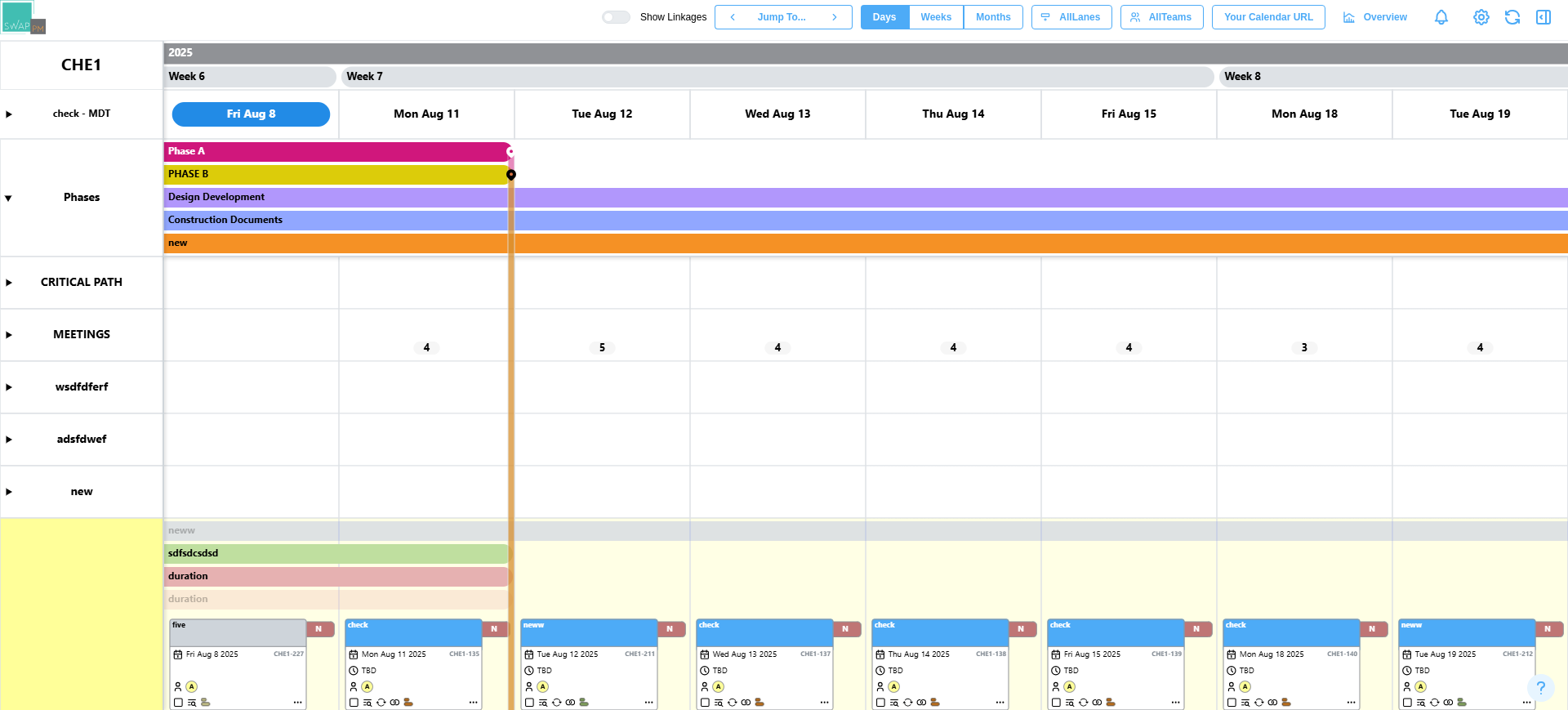 scroll, scrollTop: 102, scrollLeft: 0, axis: vertical 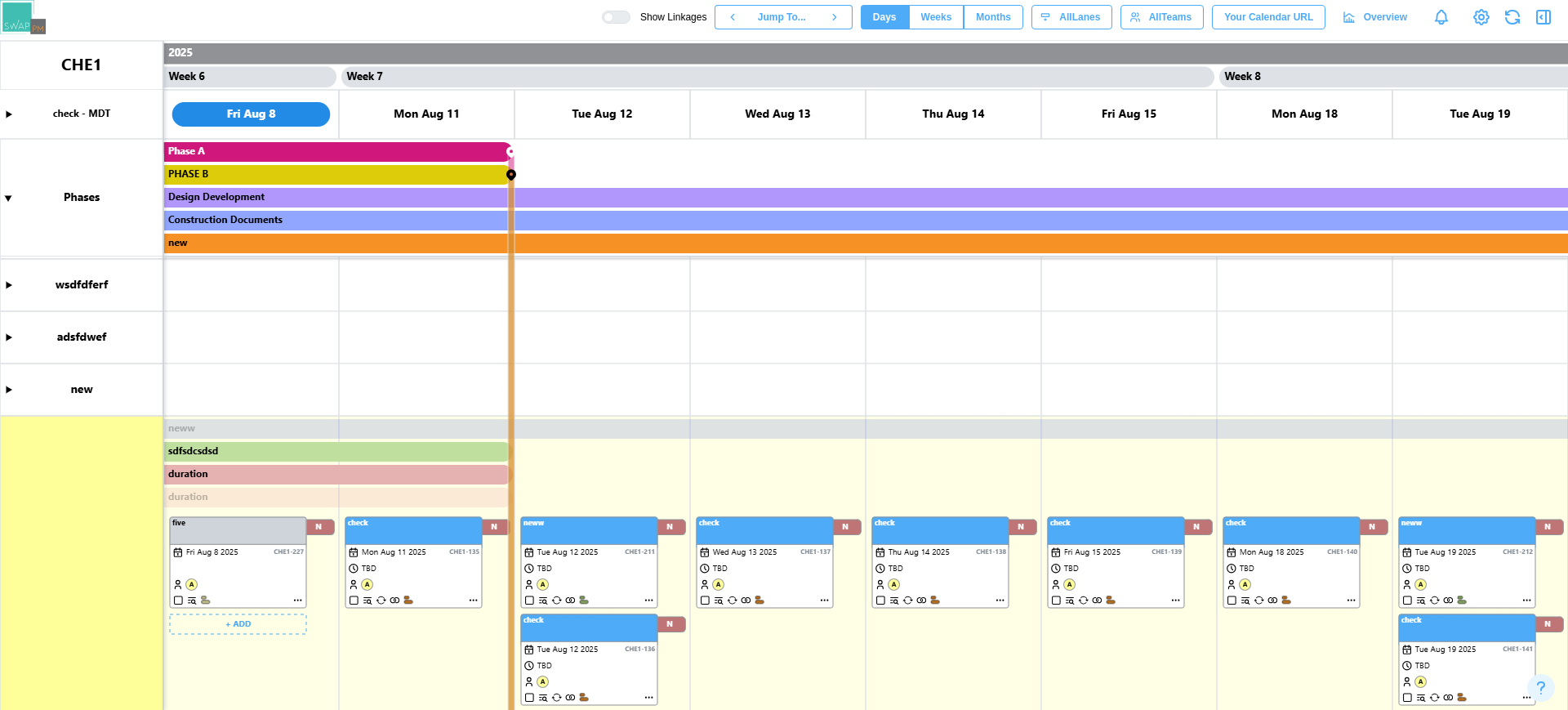 click at bounding box center [784, 375] 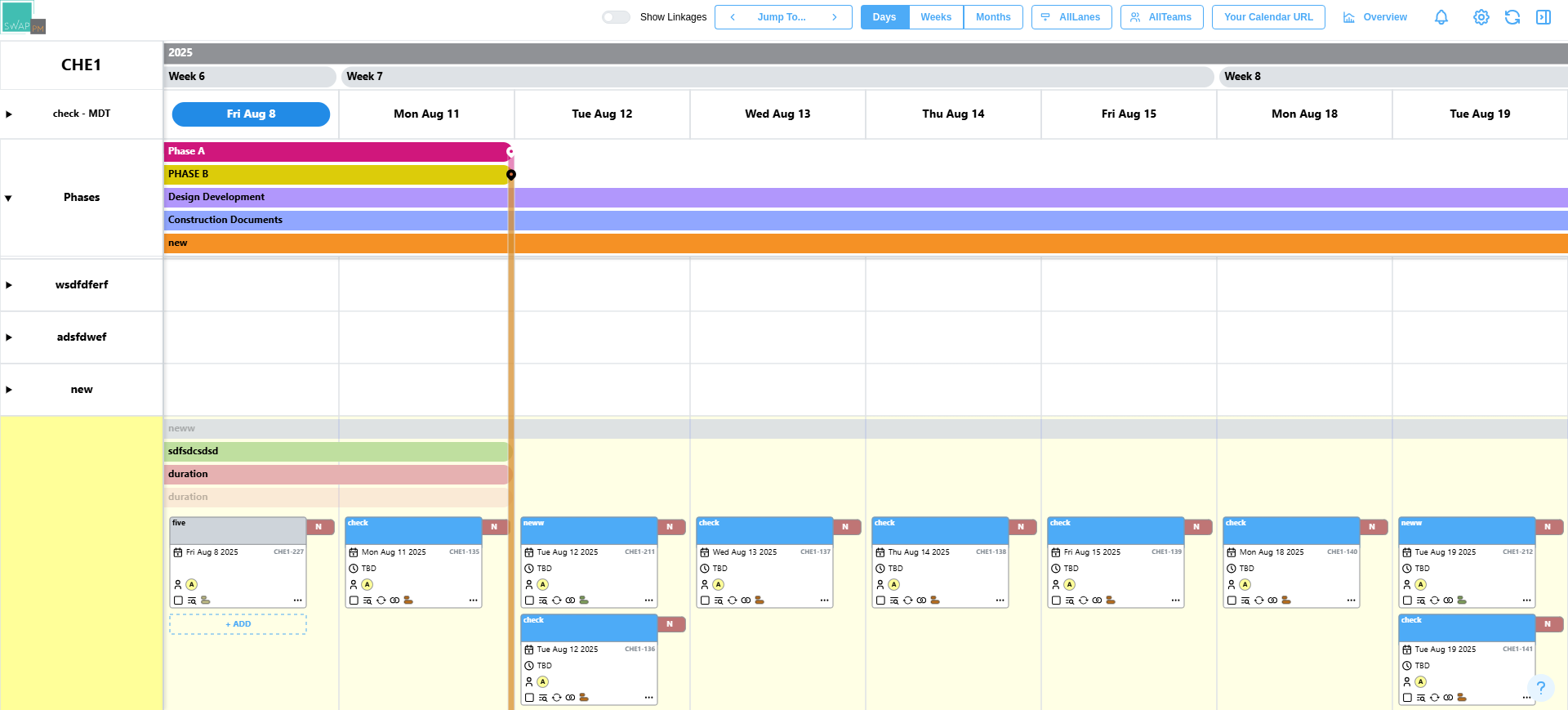 type 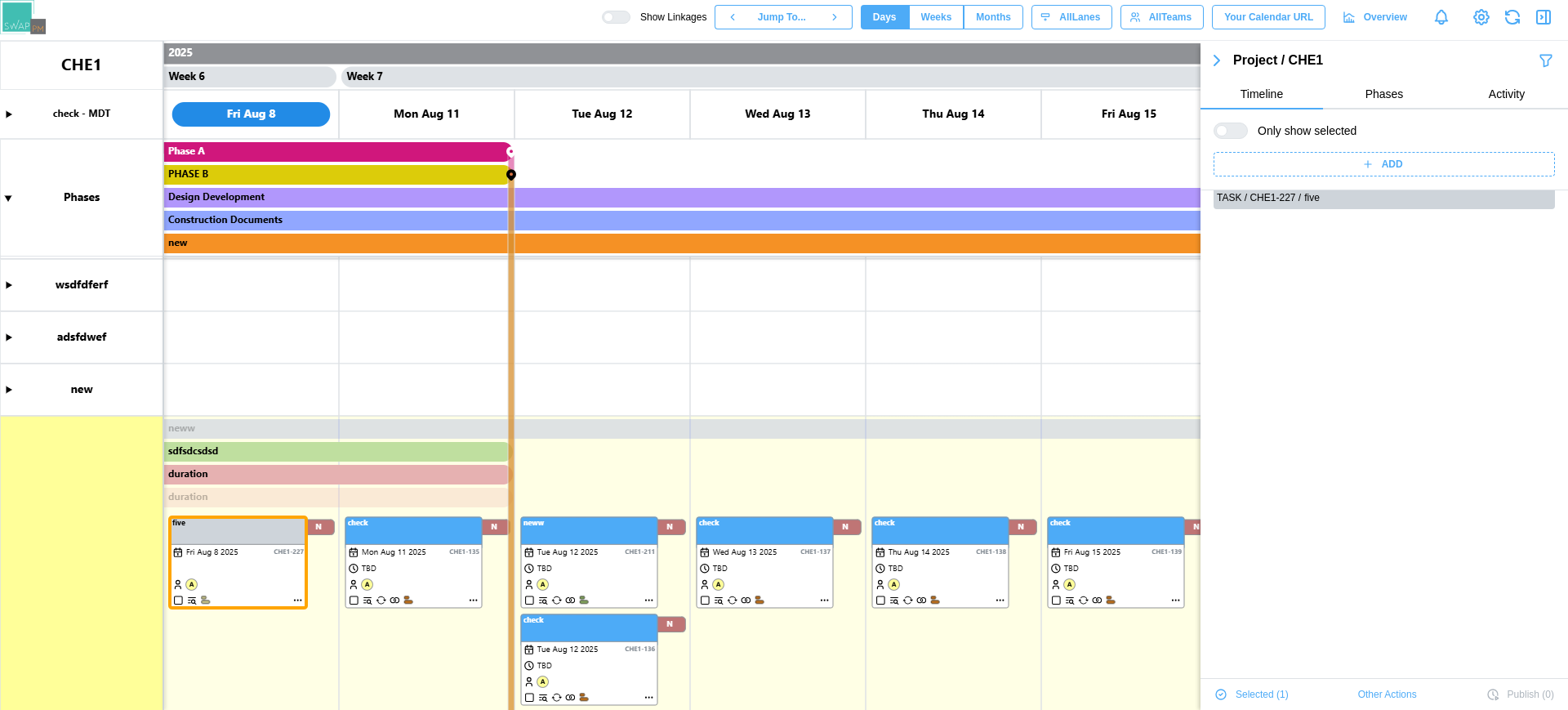 click 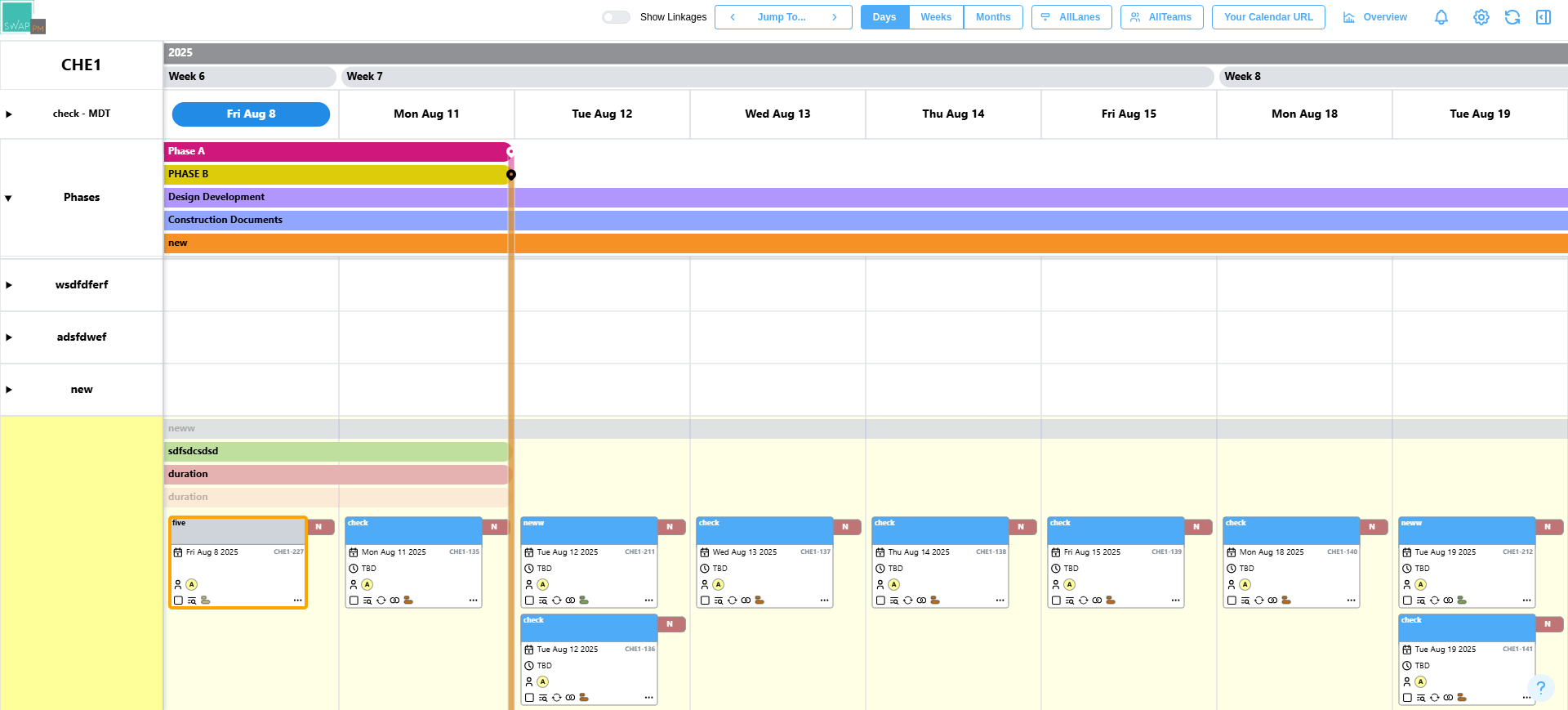 scroll, scrollTop: 2111, scrollLeft: 0, axis: vertical 